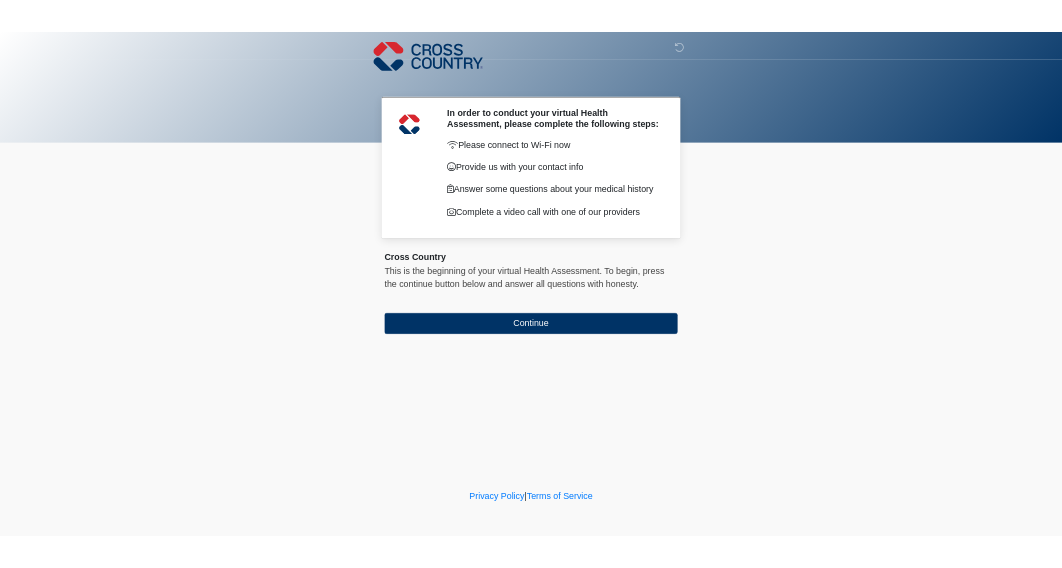 scroll, scrollTop: 0, scrollLeft: 0, axis: both 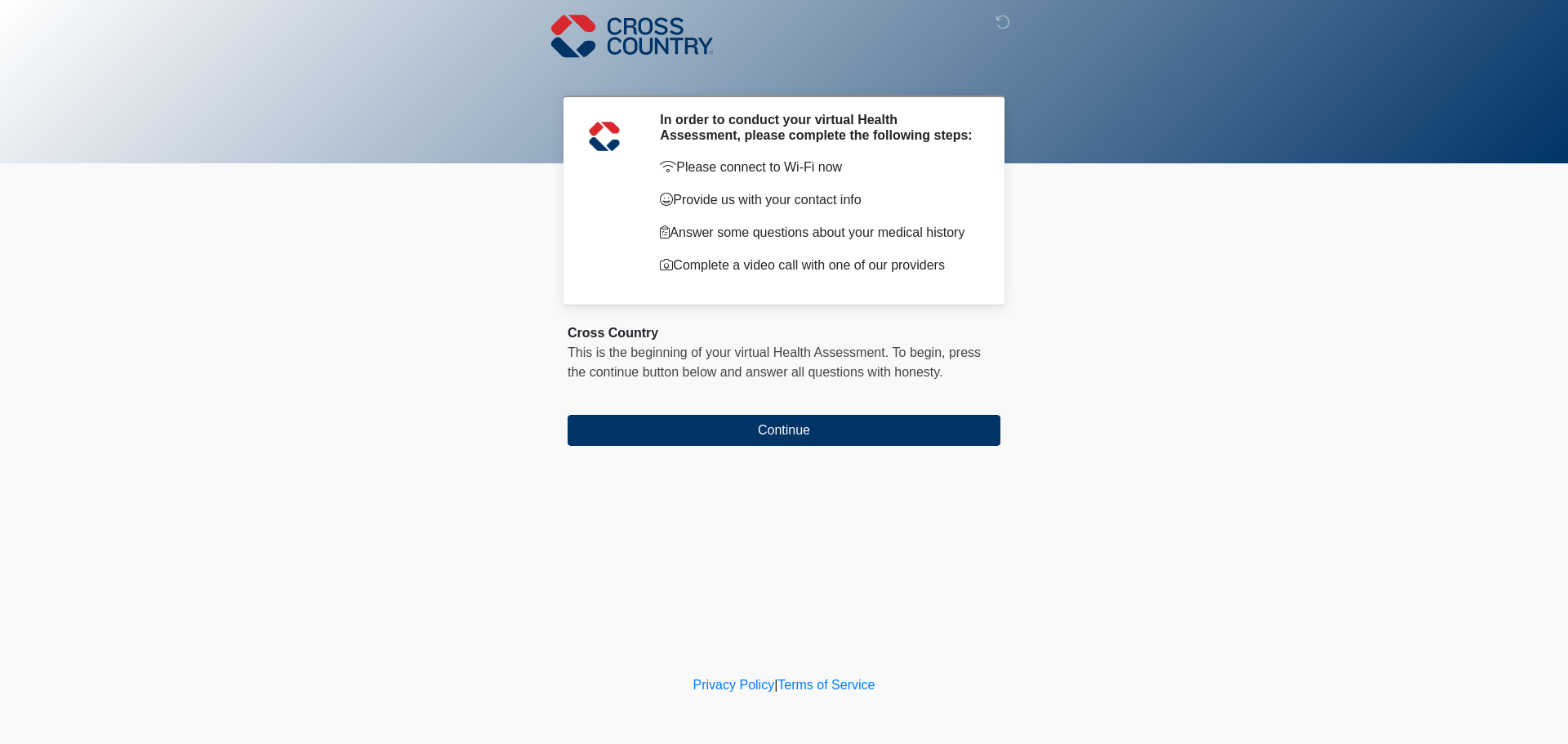 click on "‎ ‎ ‎
In order to conduct your virtual Health Assessment, please complete the following steps:
Please connect to Wi-Fi now   Provide us with your contact info  Answer some questions about your medical history  Complete a video call with one of our providers
Cross Country
This is the beginning of your virtual Health Assessment.   ﻿﻿﻿﻿﻿﻿To begin, ﻿﻿﻿﻿﻿﻿﻿﻿﻿﻿﻿﻿﻿﻿﻿﻿﻿﻿ press the continue button below and answer all questions with honesty.
Continue" at bounding box center [784, 336] 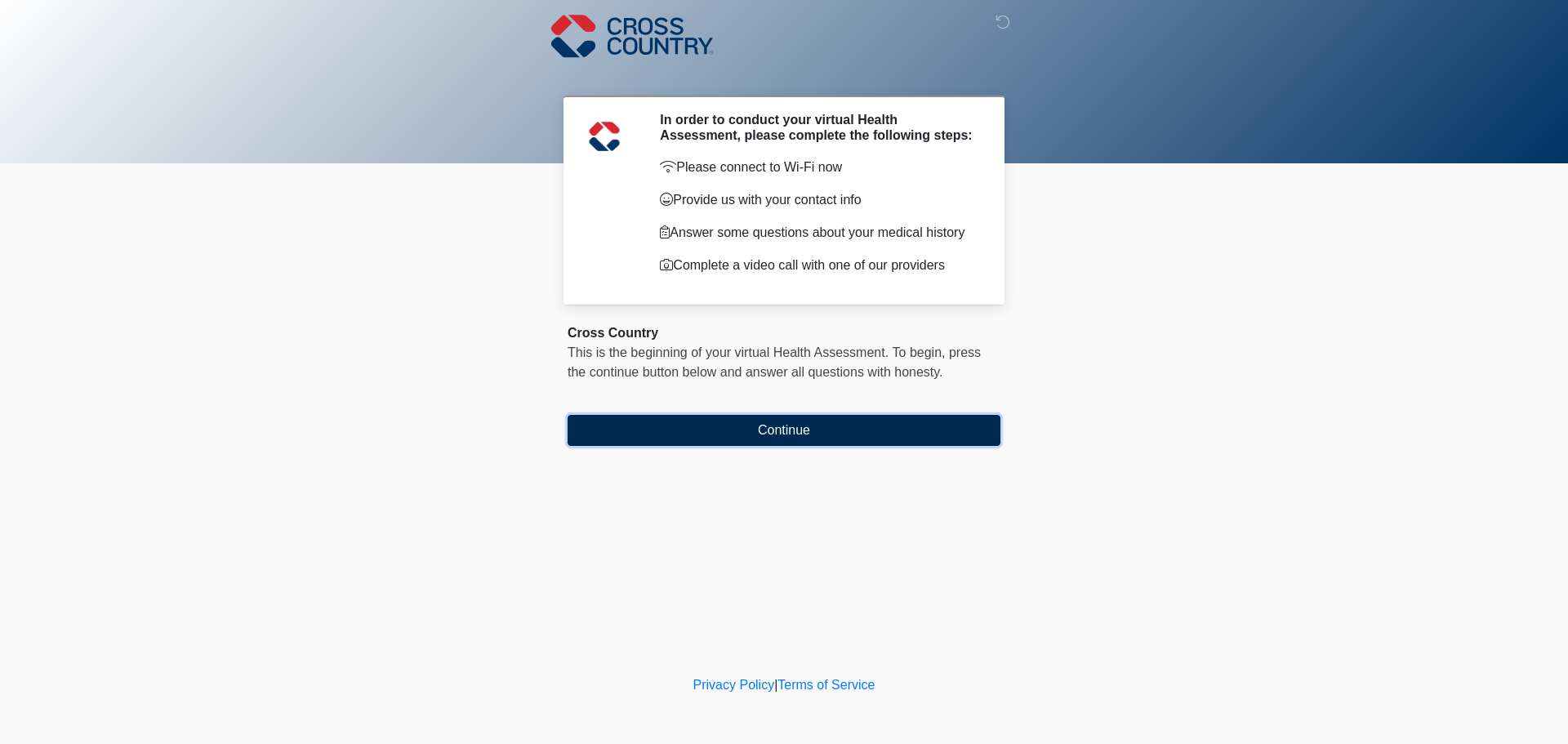 click on "Continue" at bounding box center [784, 430] 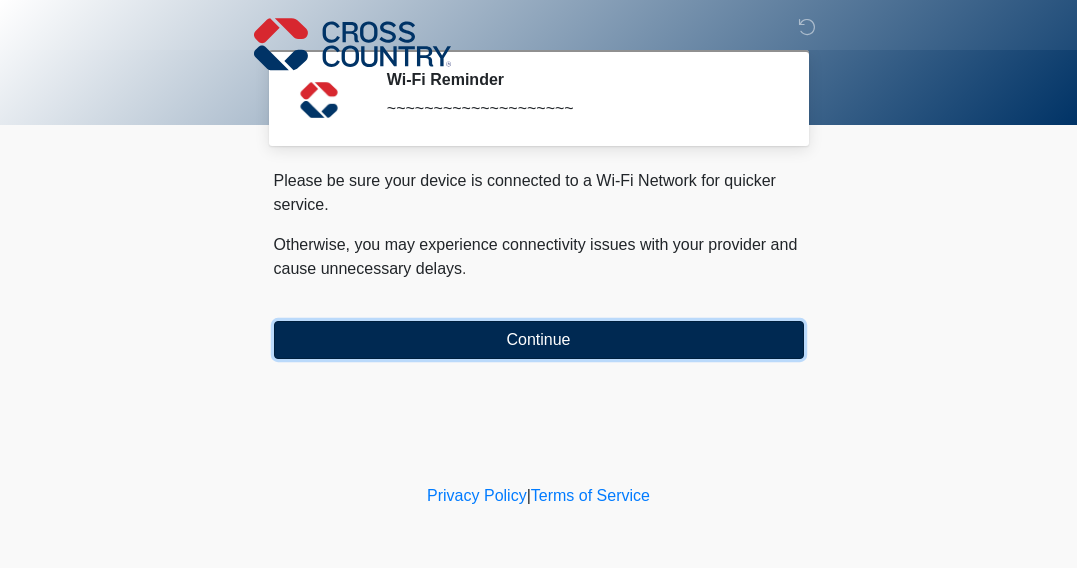 click on "Continue" at bounding box center [539, 340] 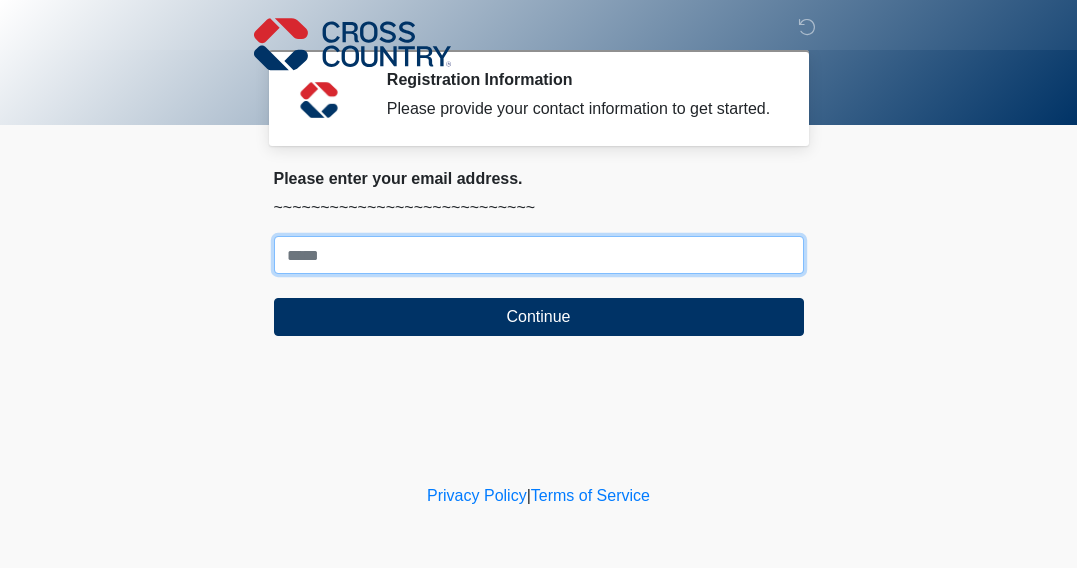 click on "Where should we email your response?" at bounding box center (539, 255) 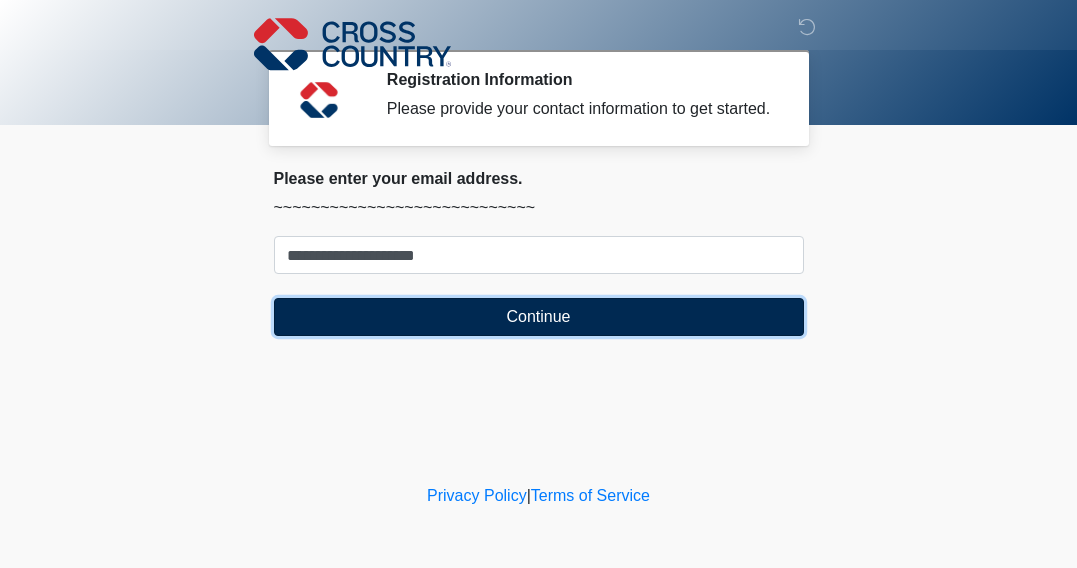 click on "Continue" at bounding box center (539, 317) 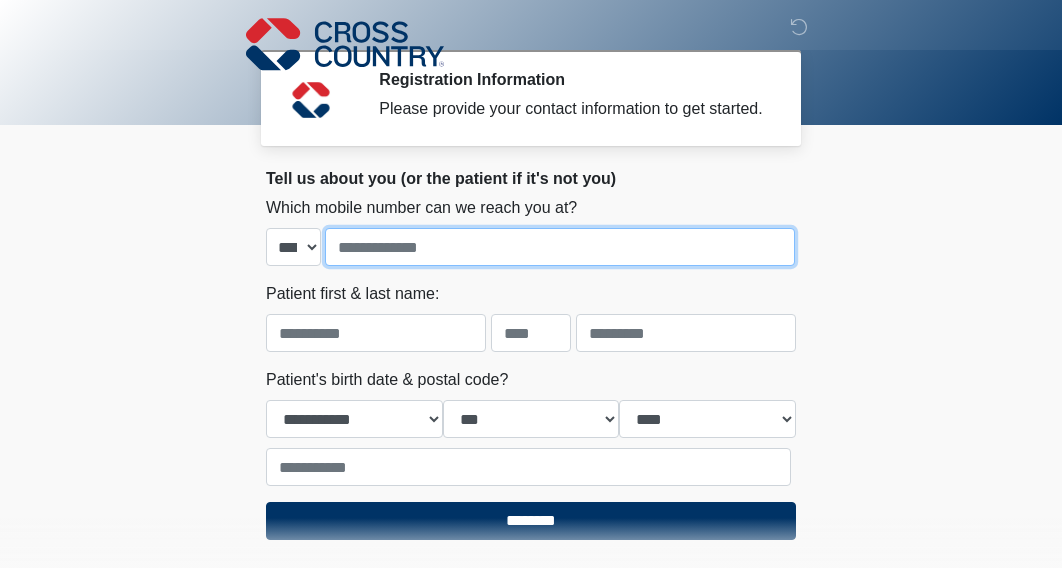 click at bounding box center (560, 247) 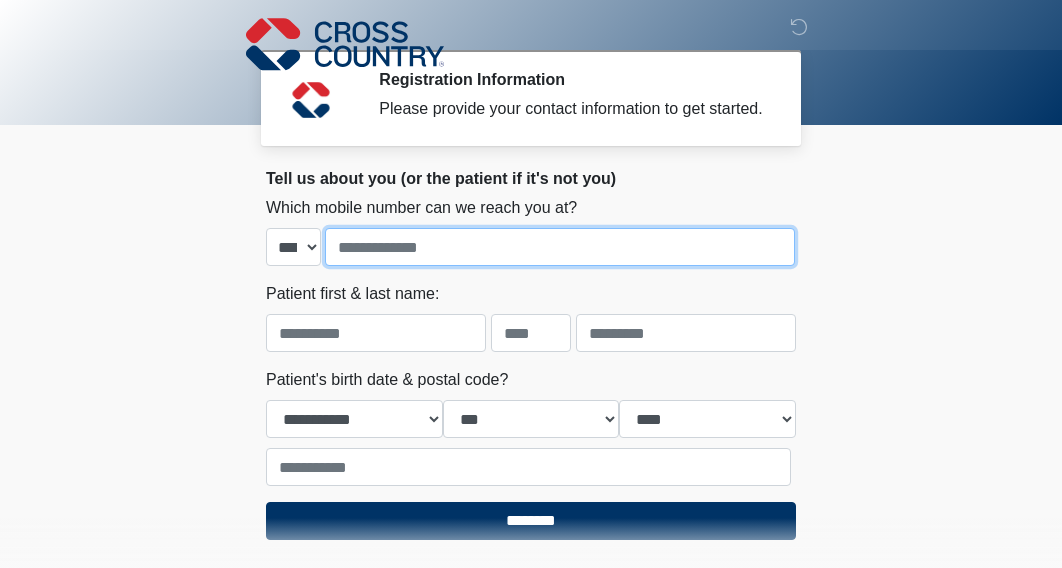 type on "**********" 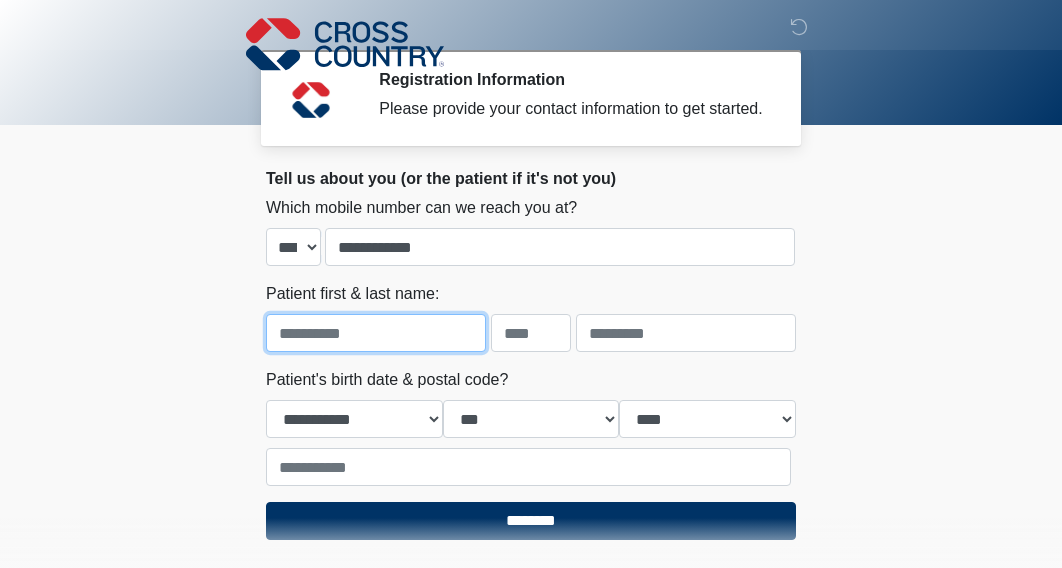 click at bounding box center [376, 333] 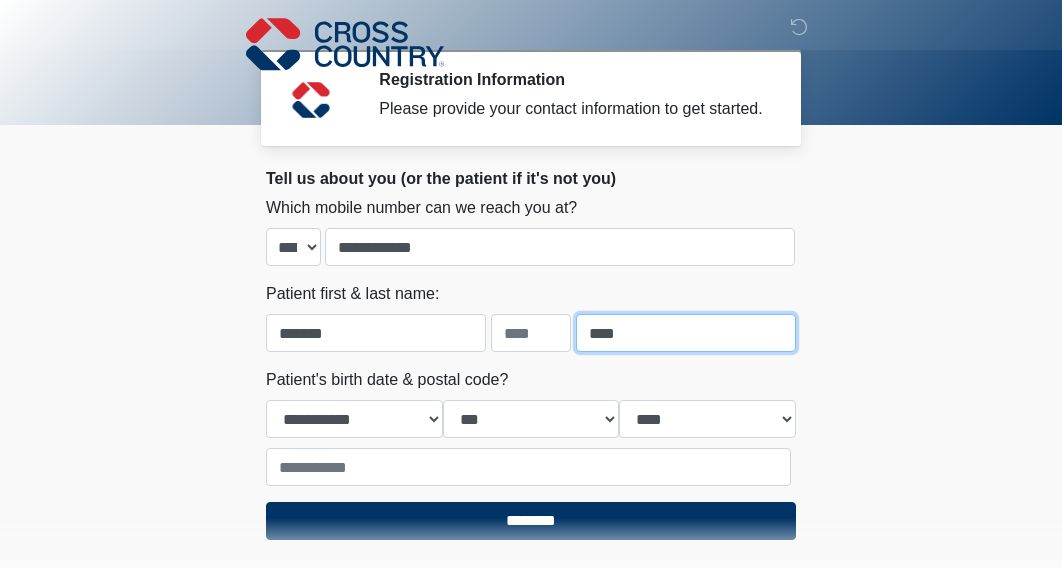 type on "****" 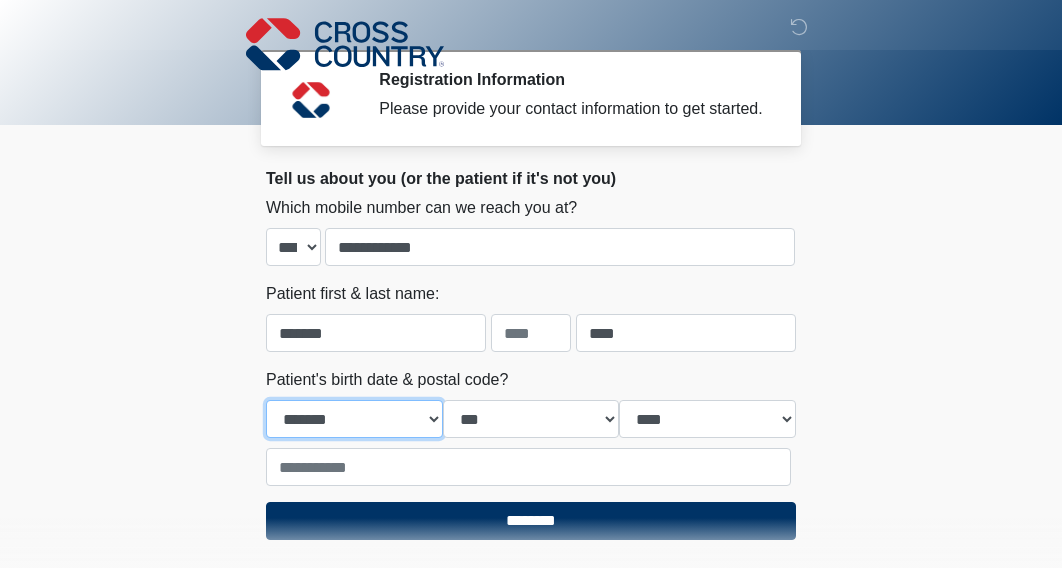 select on "*" 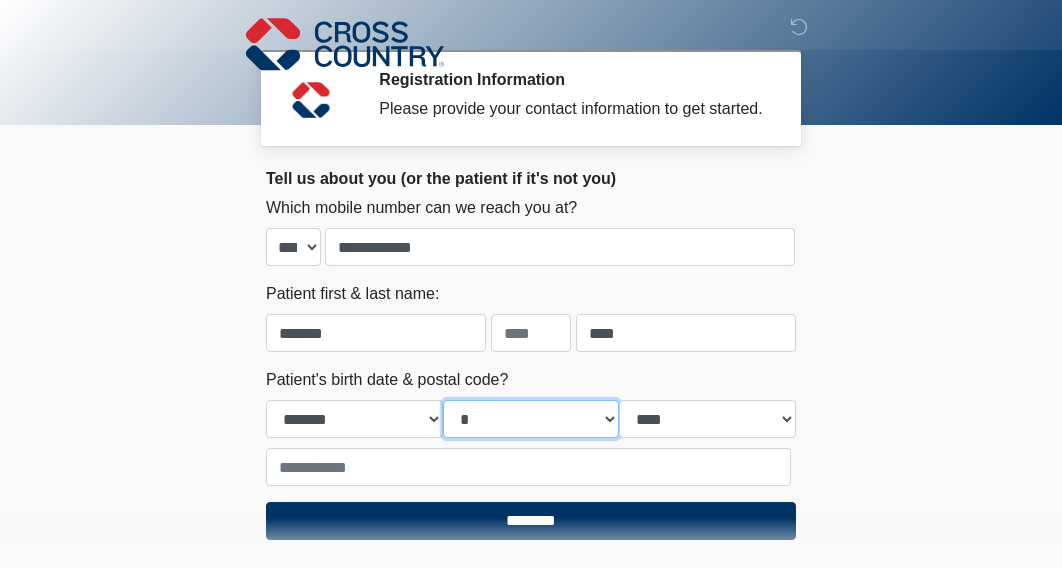 select on "**" 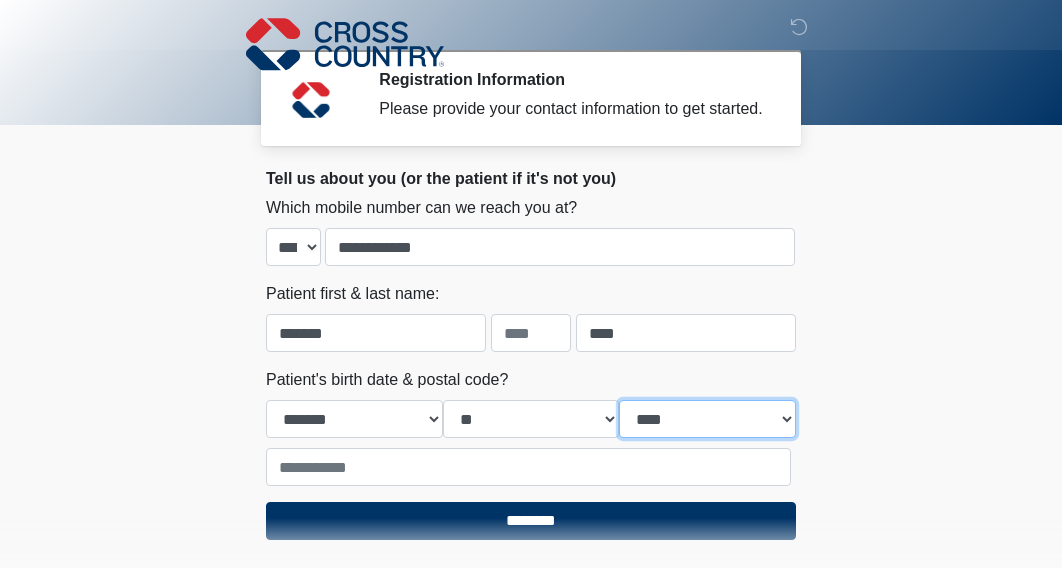 select on "****" 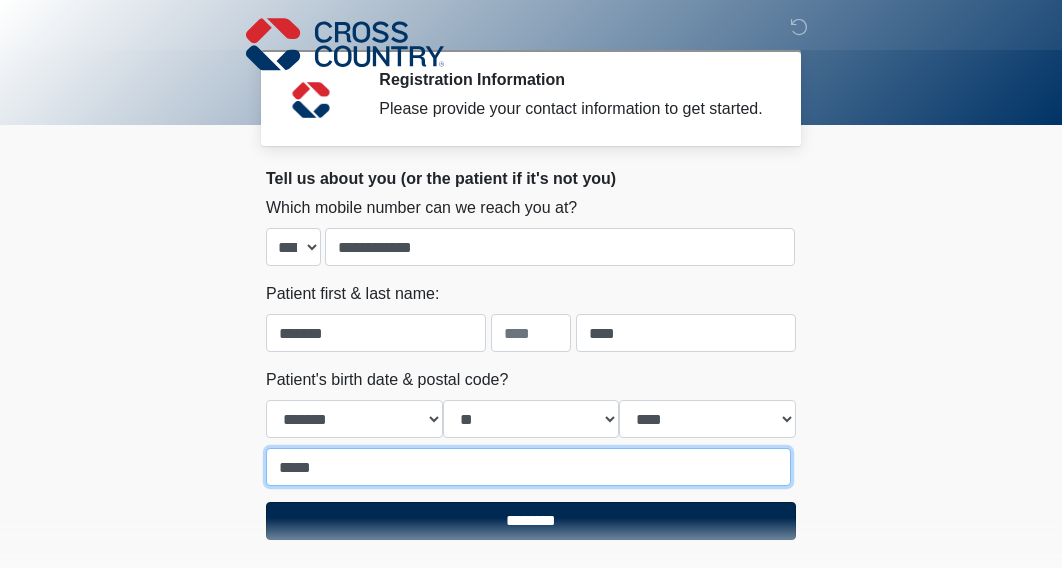 type on "*****" 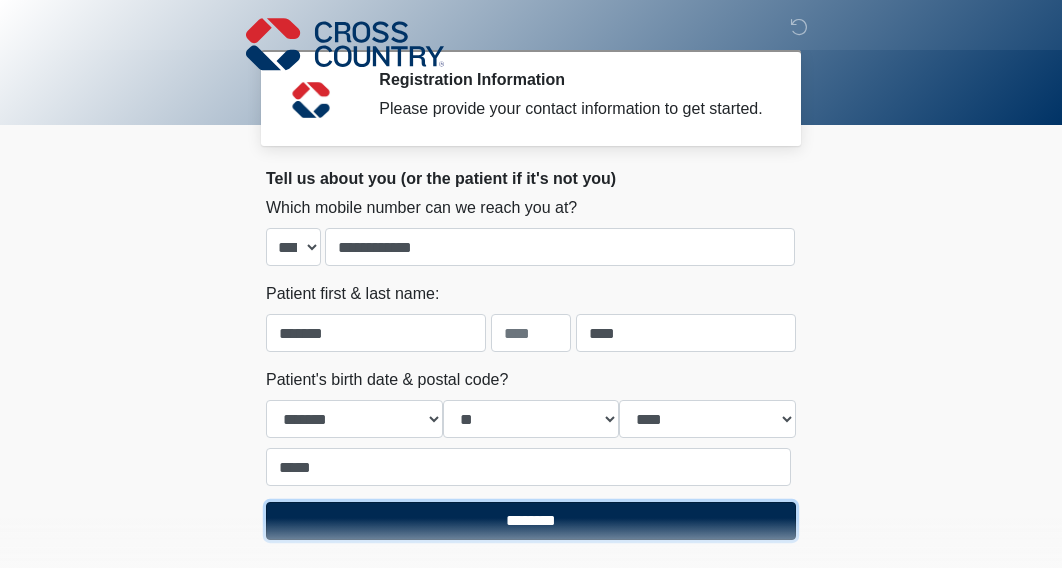 click on "********" at bounding box center (531, 521) 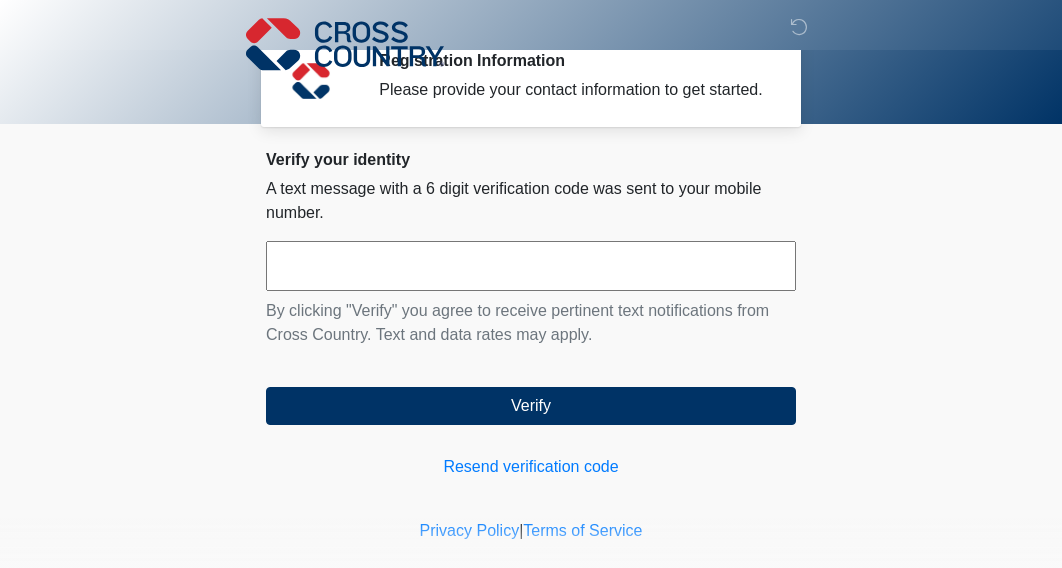 scroll, scrollTop: 0, scrollLeft: 0, axis: both 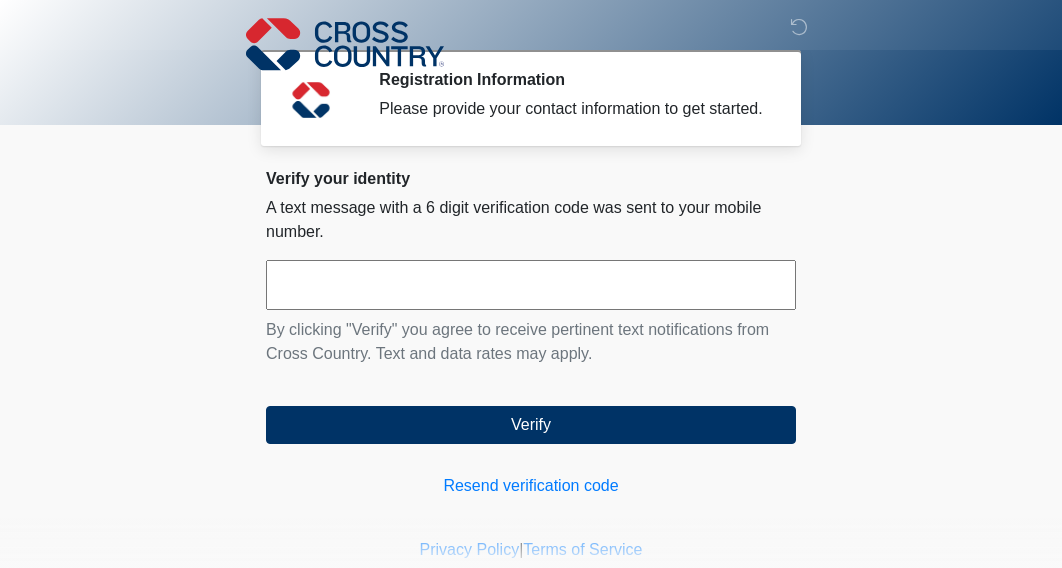 click at bounding box center [531, 285] 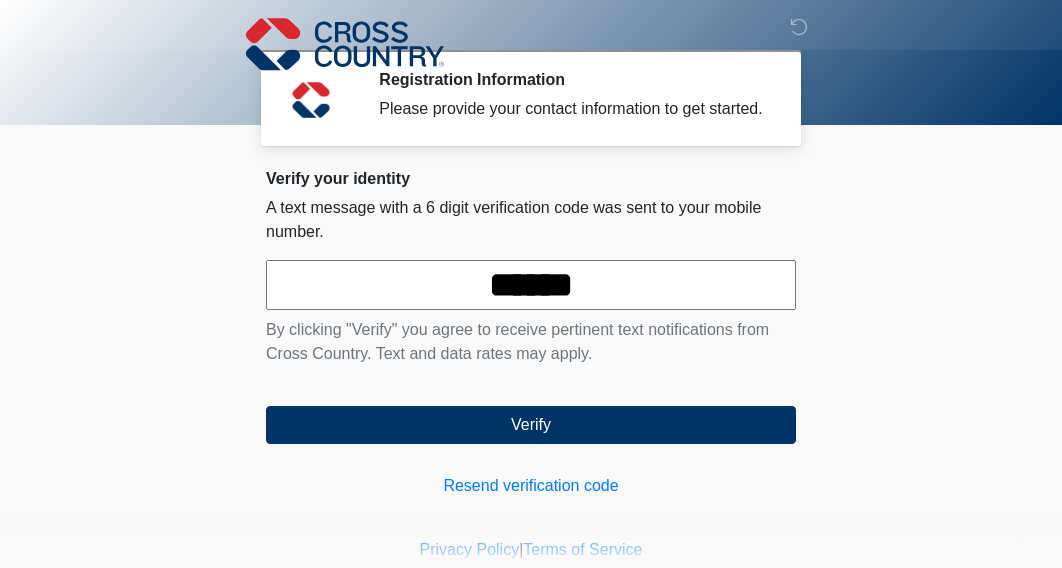 type on "******" 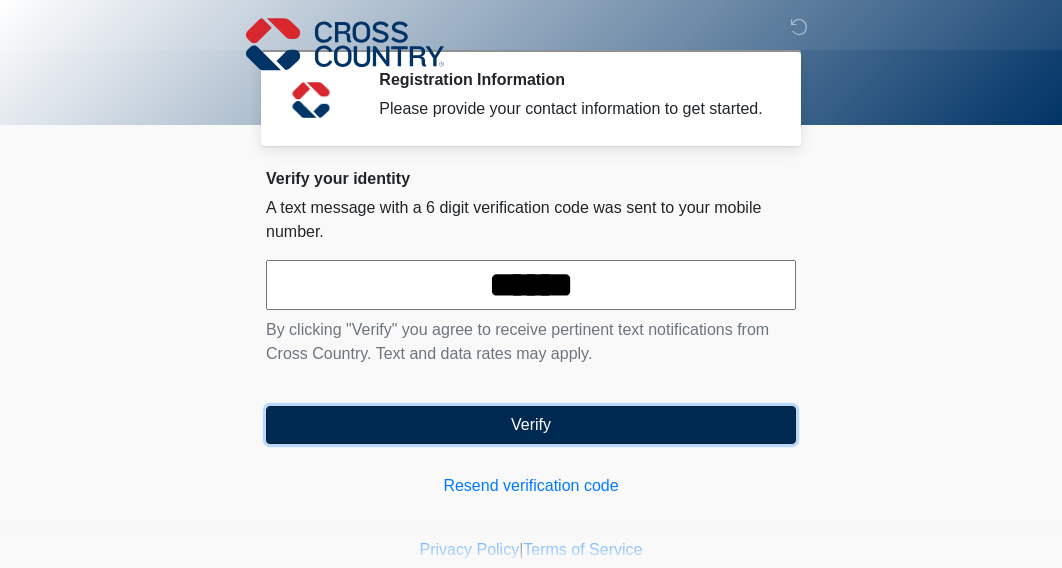 click on "Verify" at bounding box center (531, 425) 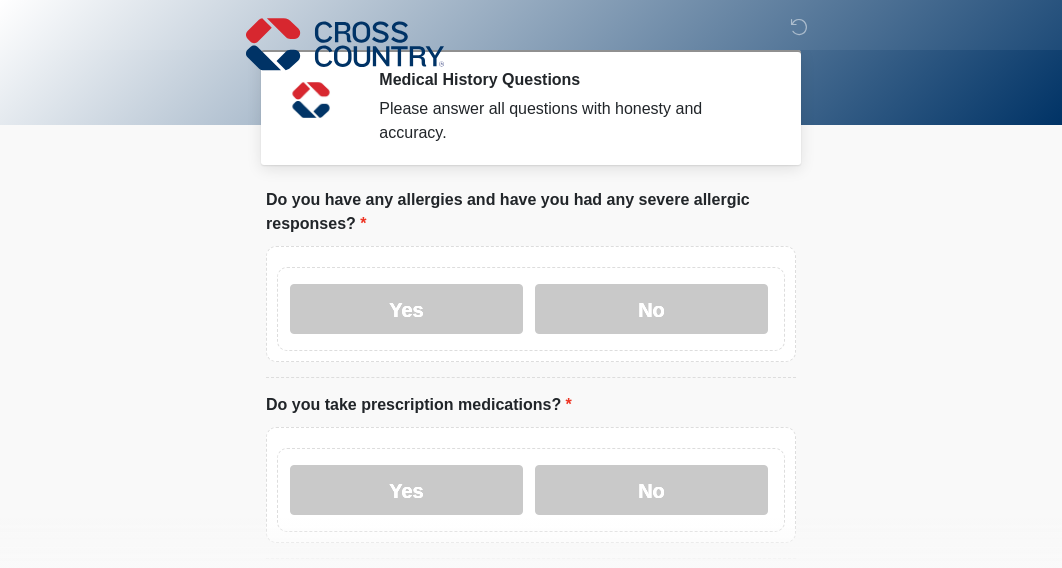click on "Yes
No" at bounding box center [531, 309] 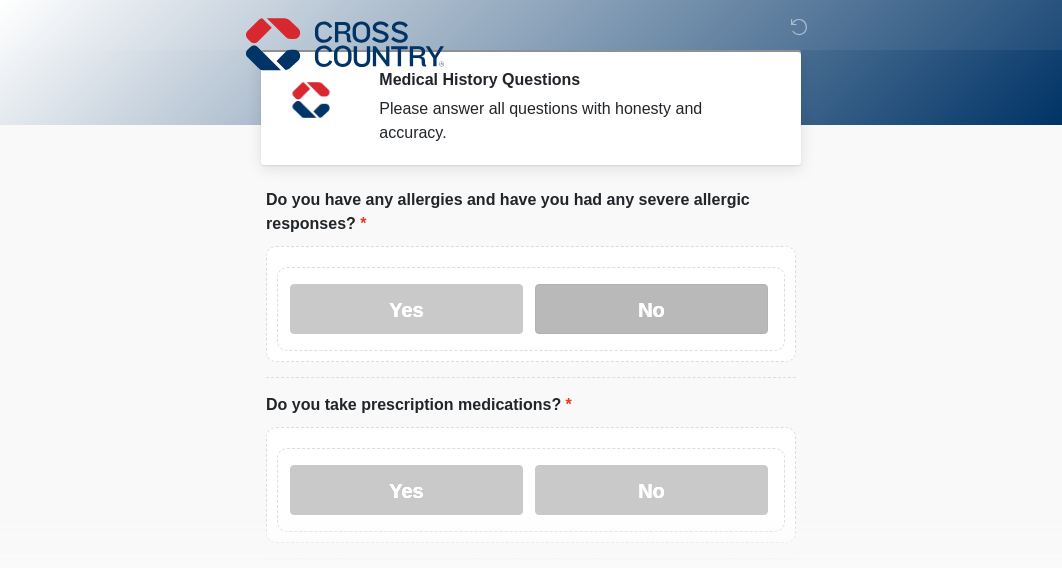 click on "No" at bounding box center (651, 309) 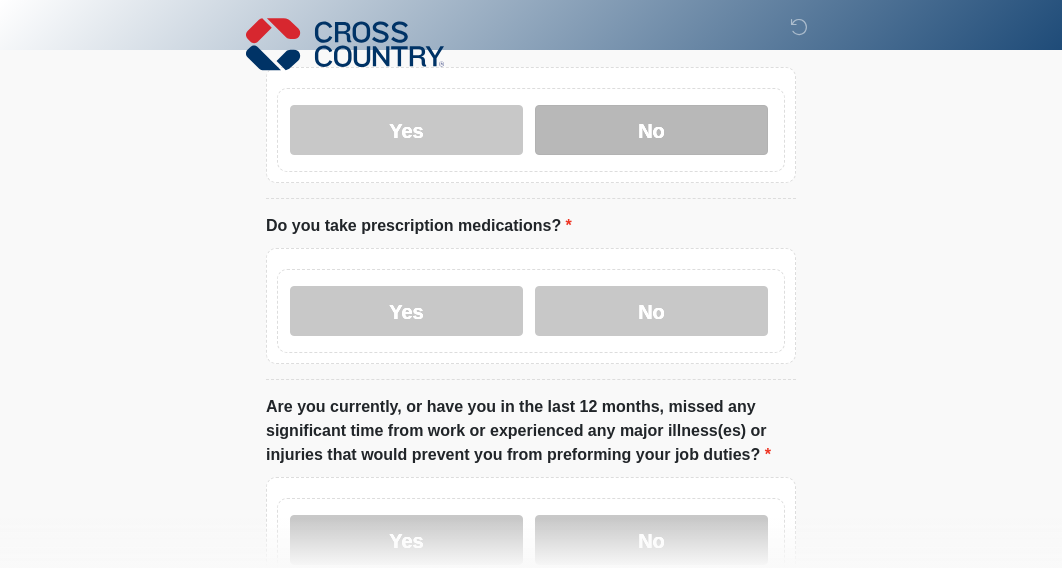 scroll, scrollTop: 200, scrollLeft: 0, axis: vertical 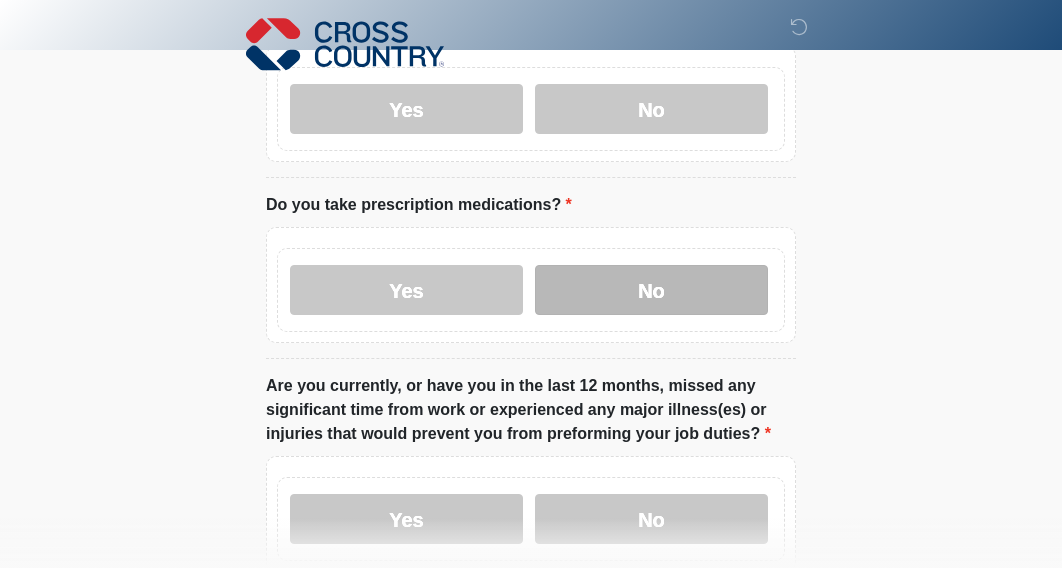 click on "No" at bounding box center (651, 290) 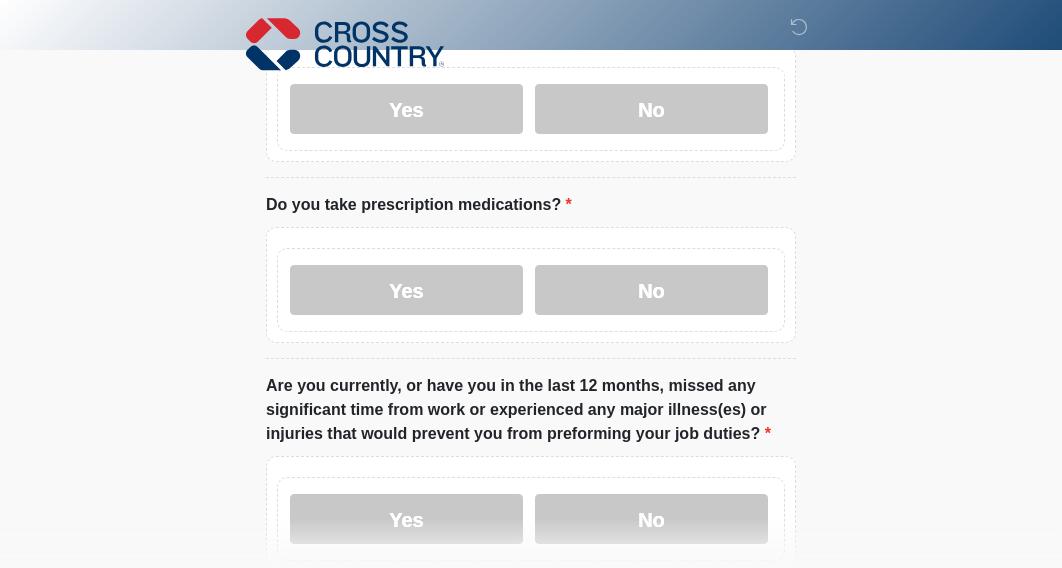 click on "Yes
No" at bounding box center [531, 290] 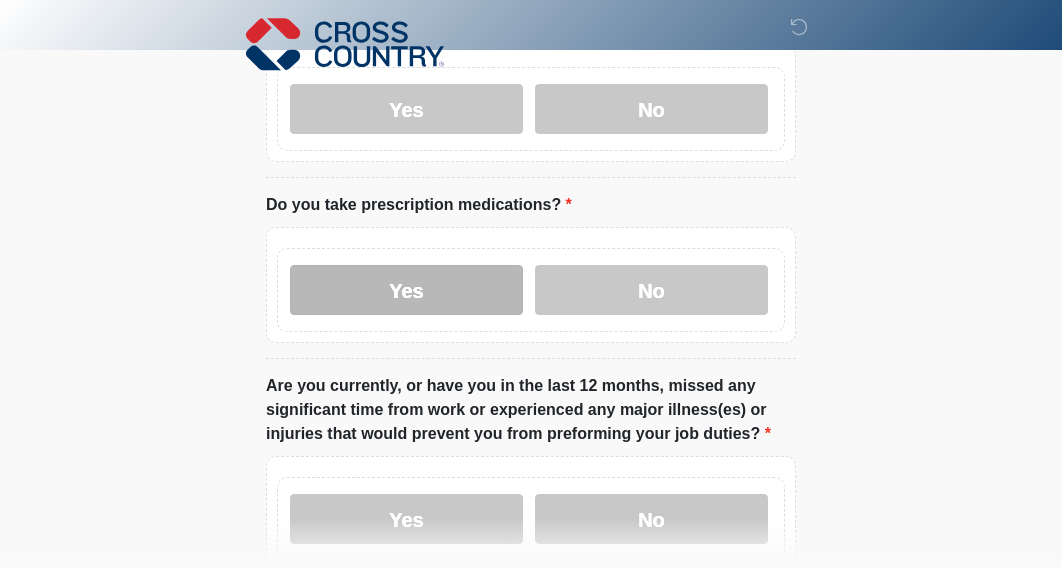 click on "Yes" at bounding box center [406, 290] 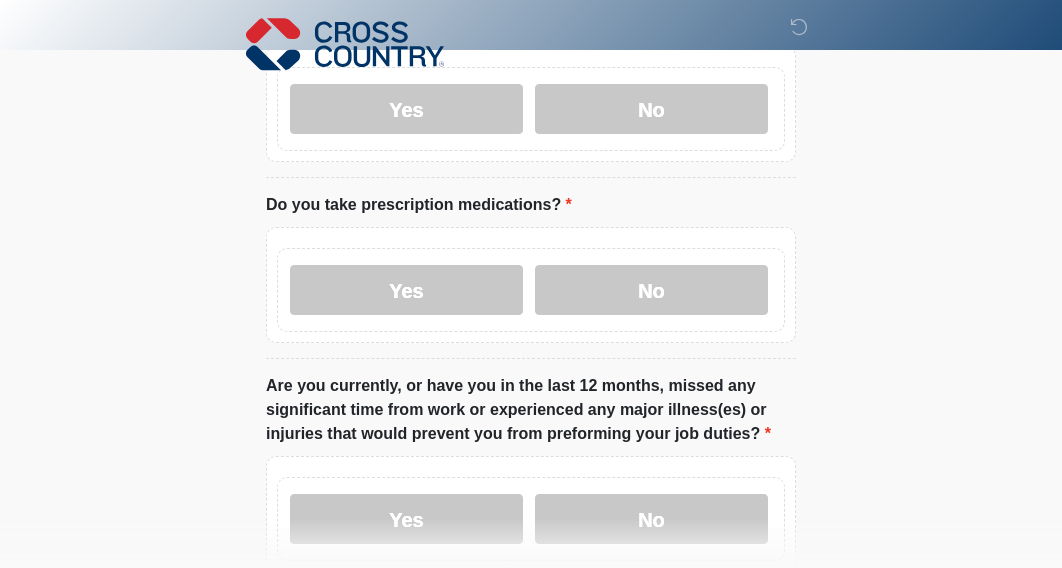click on "Yes
No" at bounding box center (531, 290) 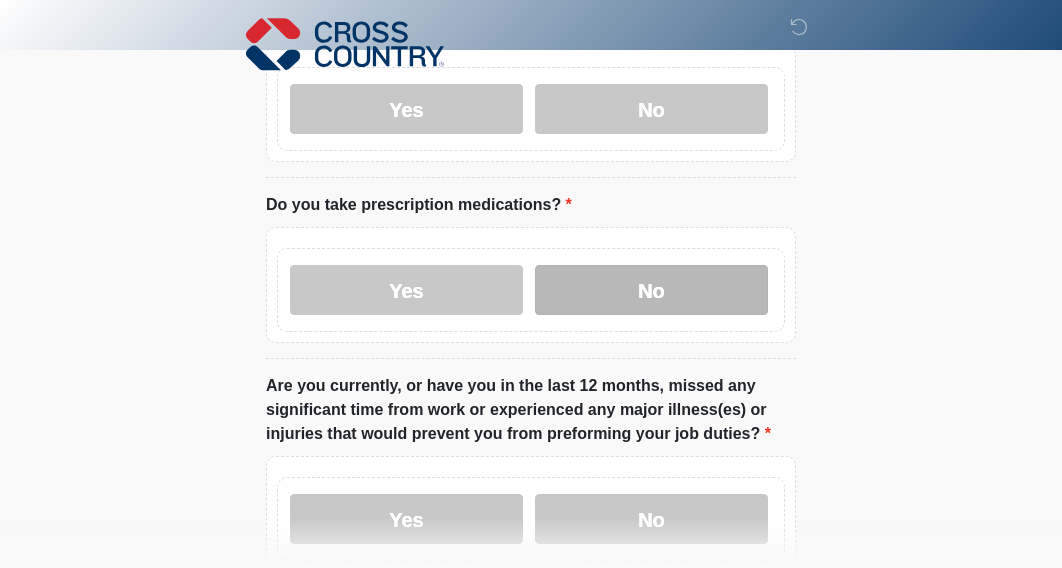 click on "No" at bounding box center [651, 290] 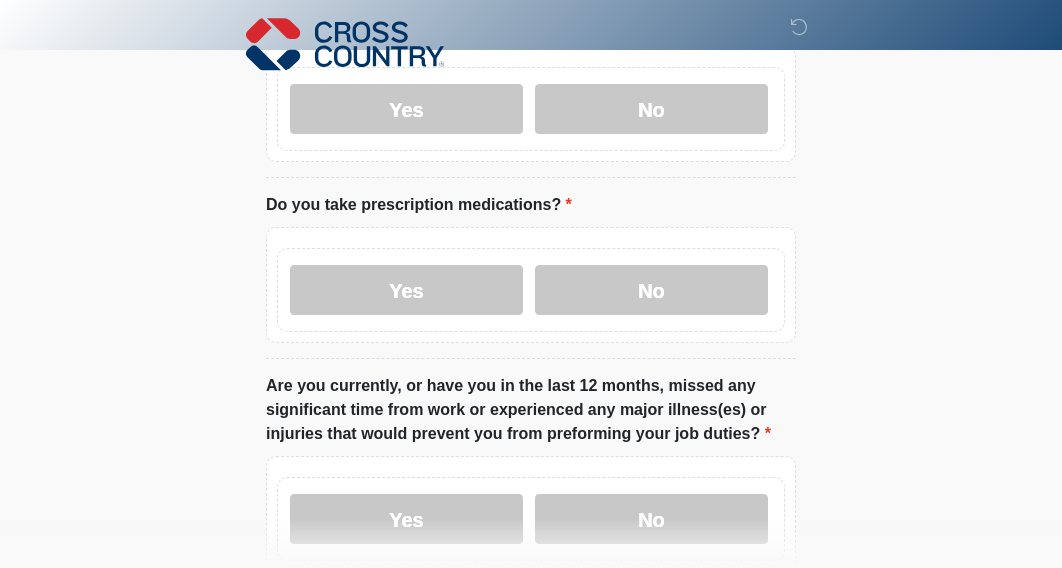click on "Do you have any allergies and have you had any severe allergic responses?
Do you have any allergies and have you had any severe allergic responses?
Yes
No
Do you take prescription medications?
Do you take prescription medications?
Yes
No
Are you currently, or have you in the last 12 months, missed any significant time from work or experienced any major illness(es) or injuries that would prevent you from preforming your job duties?
Yes
No No" at bounding box center [531, 679] 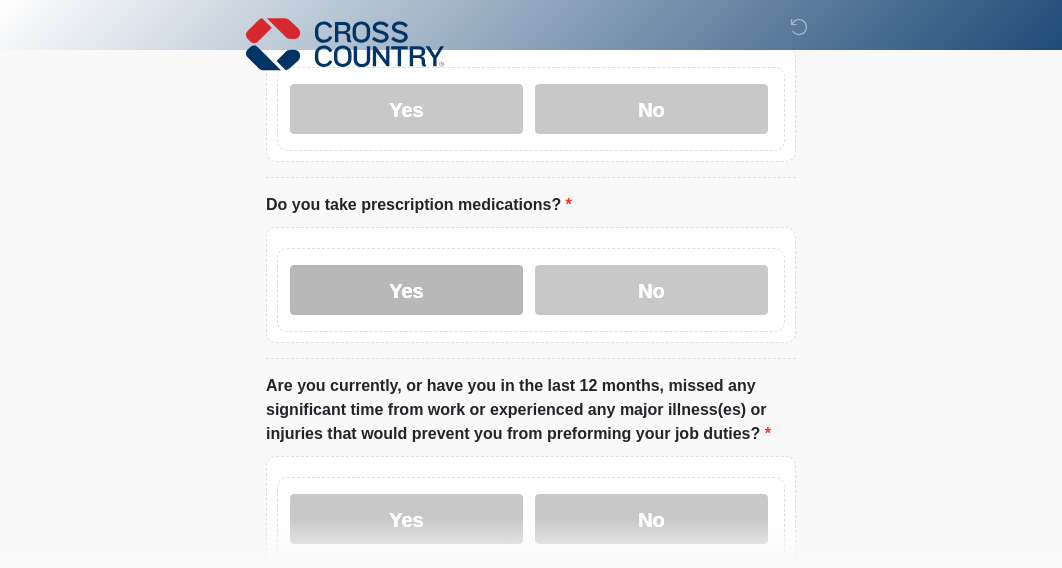 click on "Yes" at bounding box center (406, 290) 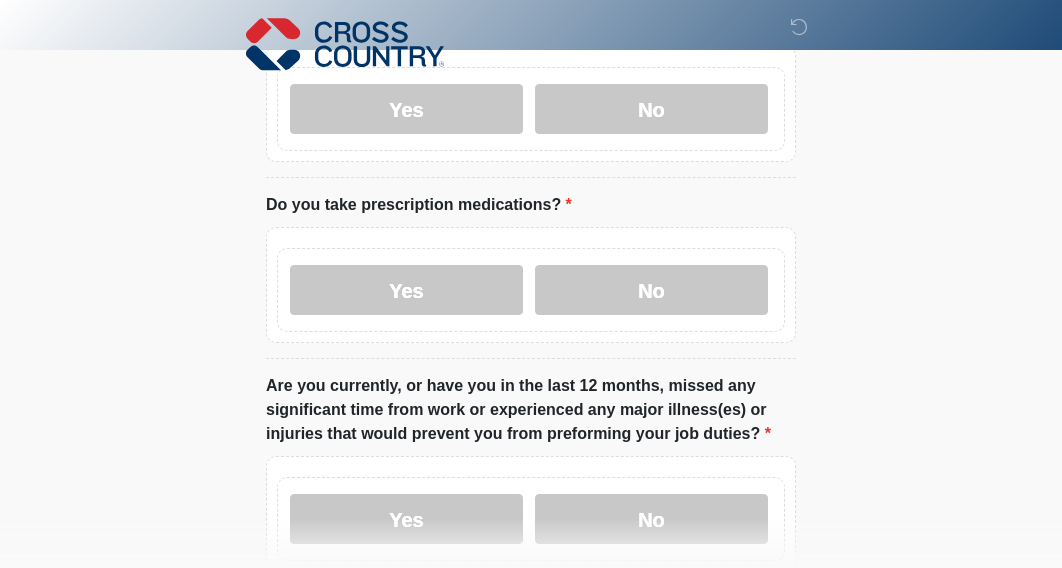 drag, startPoint x: 433, startPoint y: 372, endPoint x: 448, endPoint y: 355, distance: 22.671568 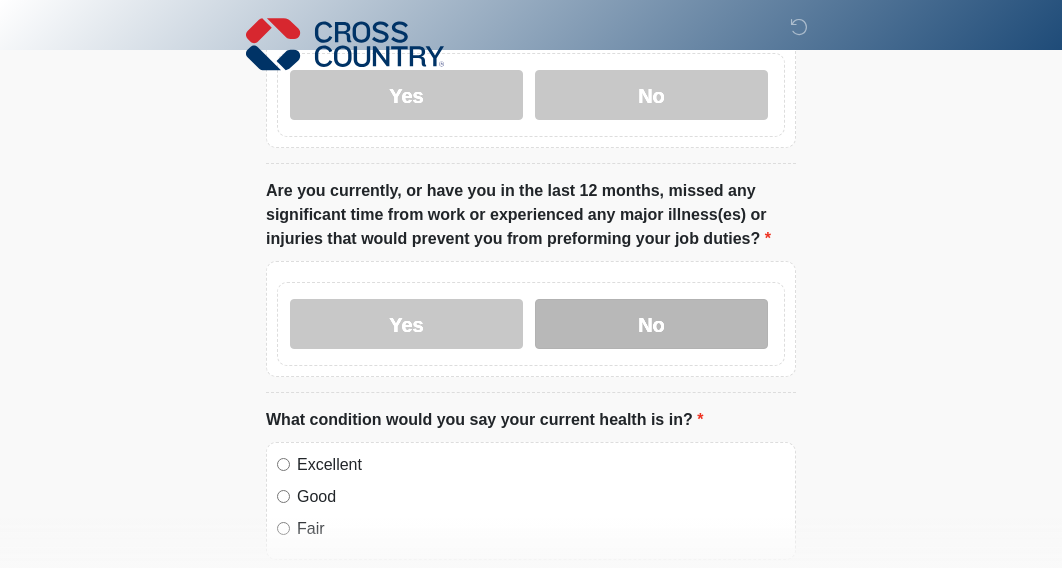 scroll, scrollTop: 400, scrollLeft: 0, axis: vertical 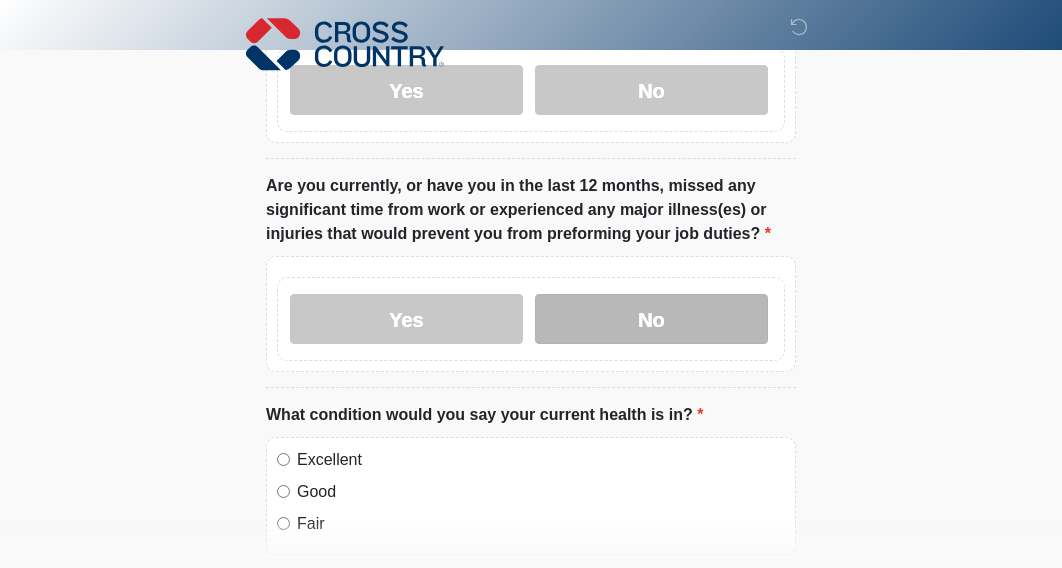 click on "No" at bounding box center [651, 319] 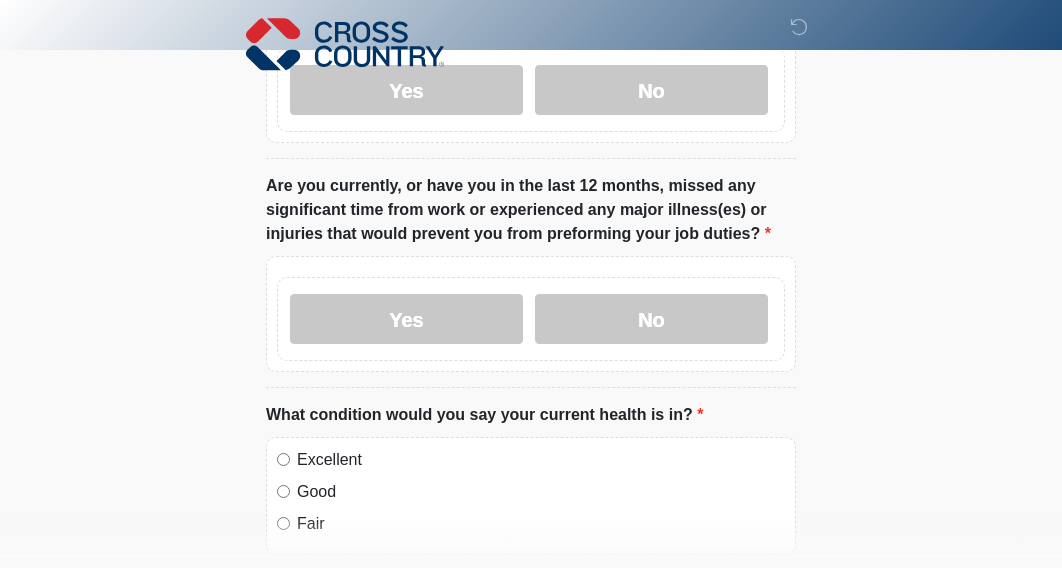 click on "Excellent
Good
Fair" at bounding box center [531, 496] 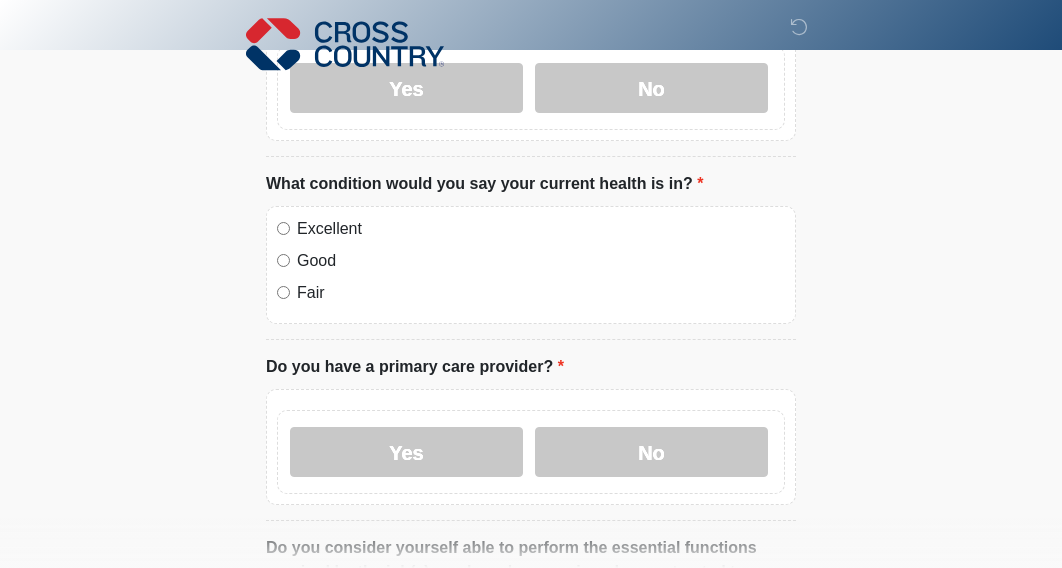 scroll, scrollTop: 600, scrollLeft: 0, axis: vertical 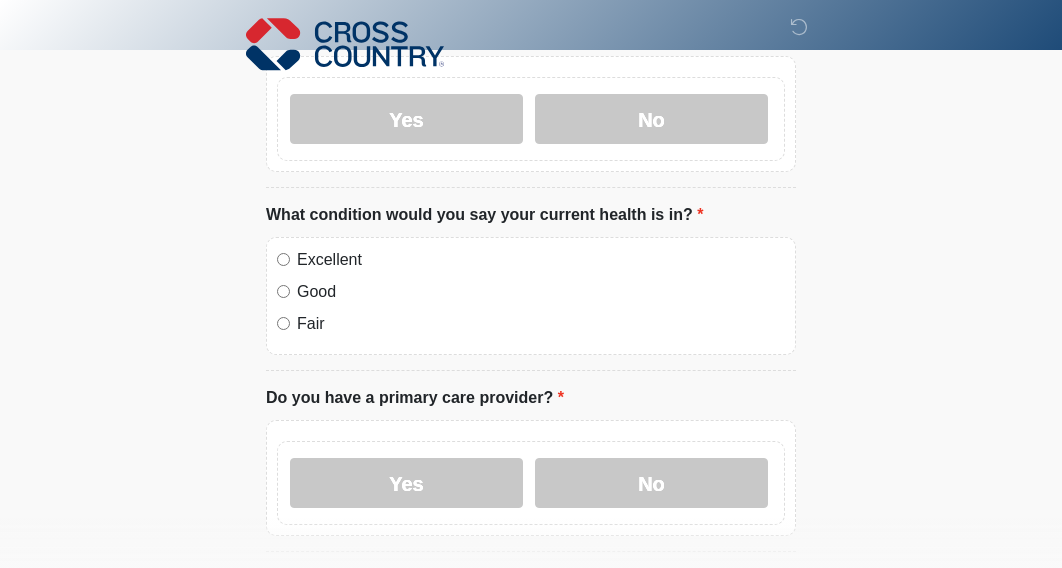 click on "Excellent" at bounding box center (541, 260) 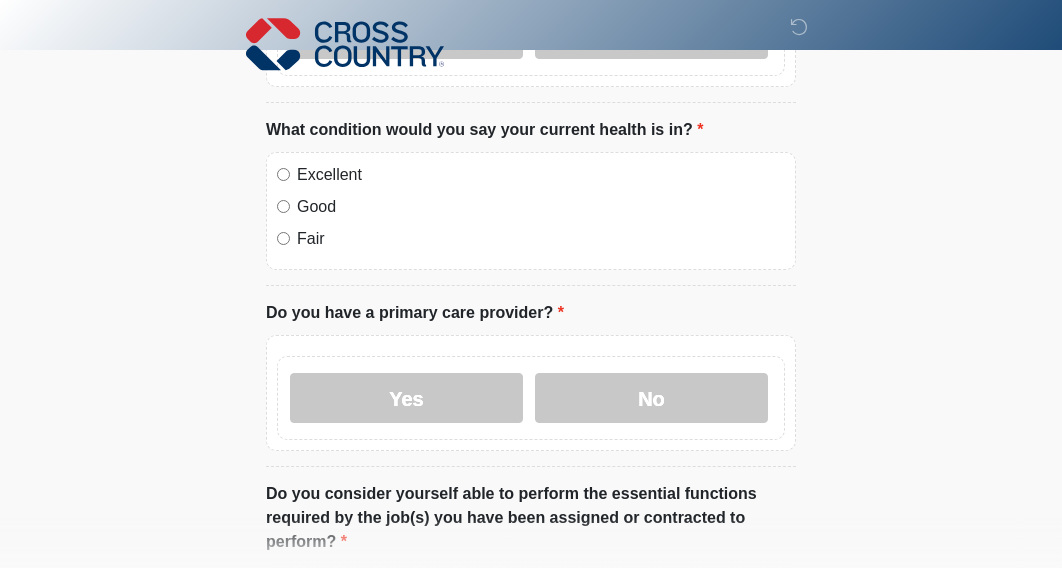 scroll, scrollTop: 800, scrollLeft: 0, axis: vertical 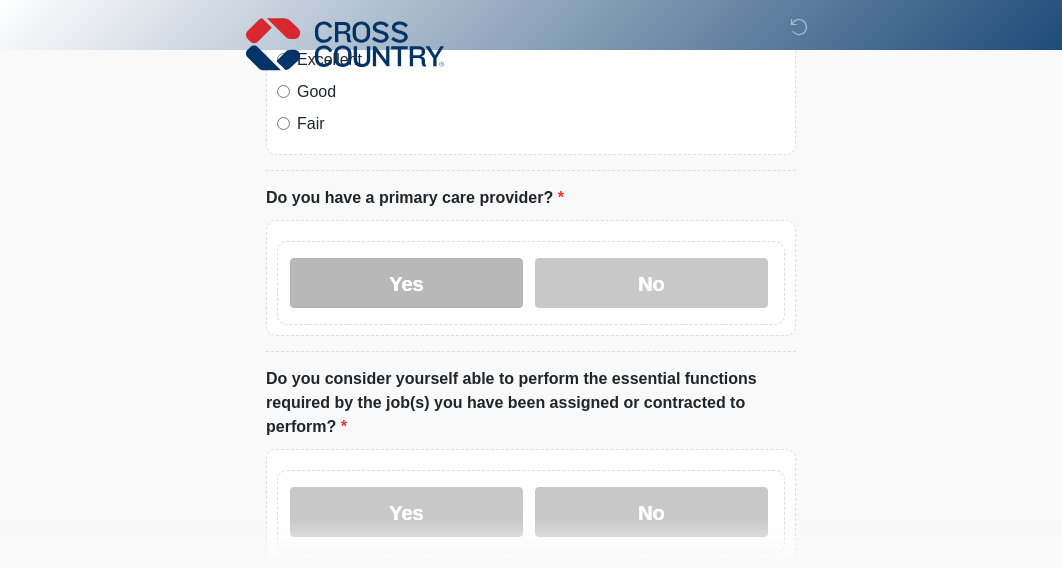 click on "Yes" at bounding box center [406, 283] 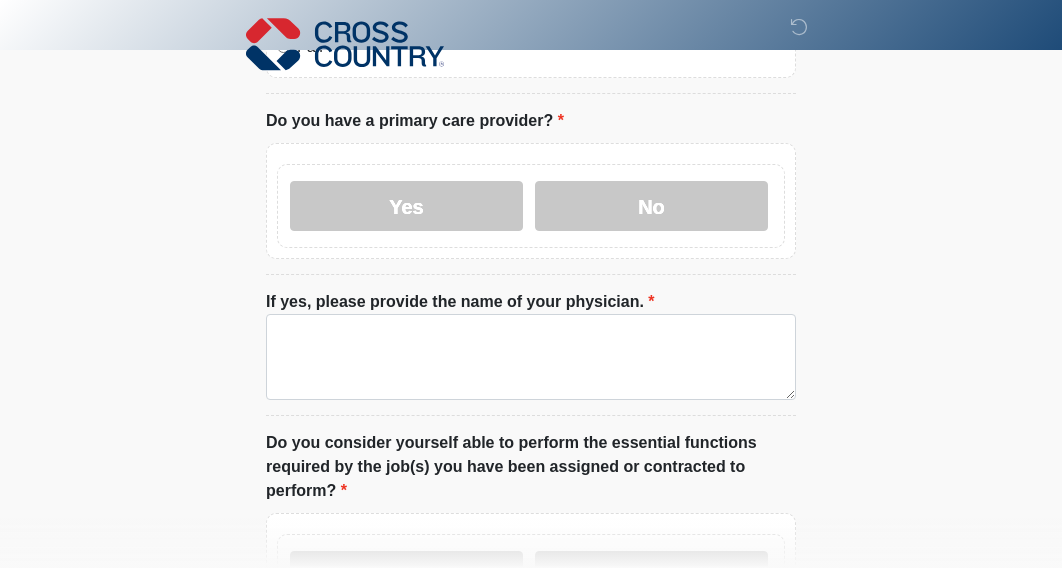 scroll, scrollTop: 900, scrollLeft: 0, axis: vertical 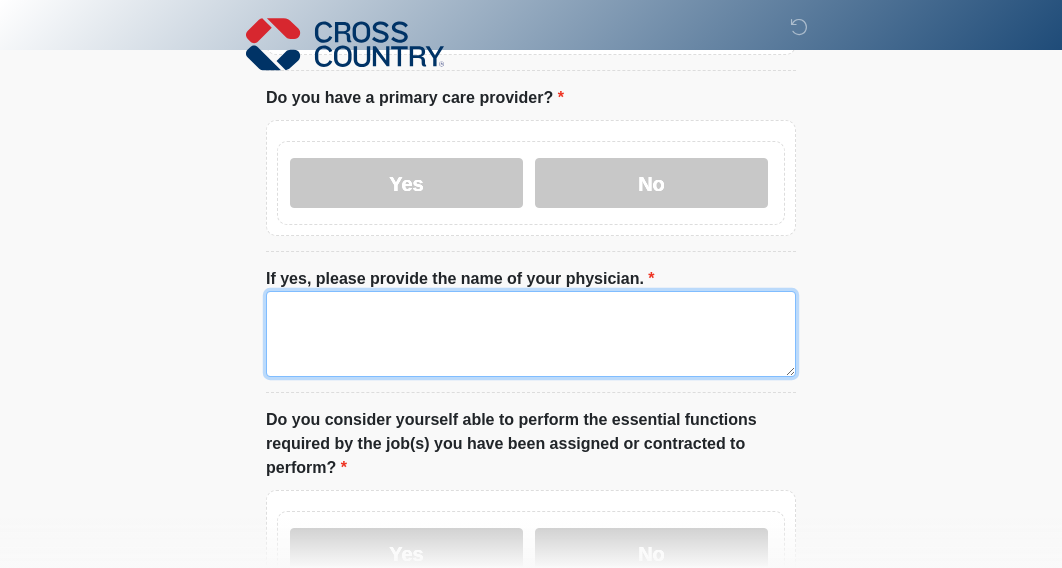 click on "If yes, please provide the name of your physician." at bounding box center [531, 334] 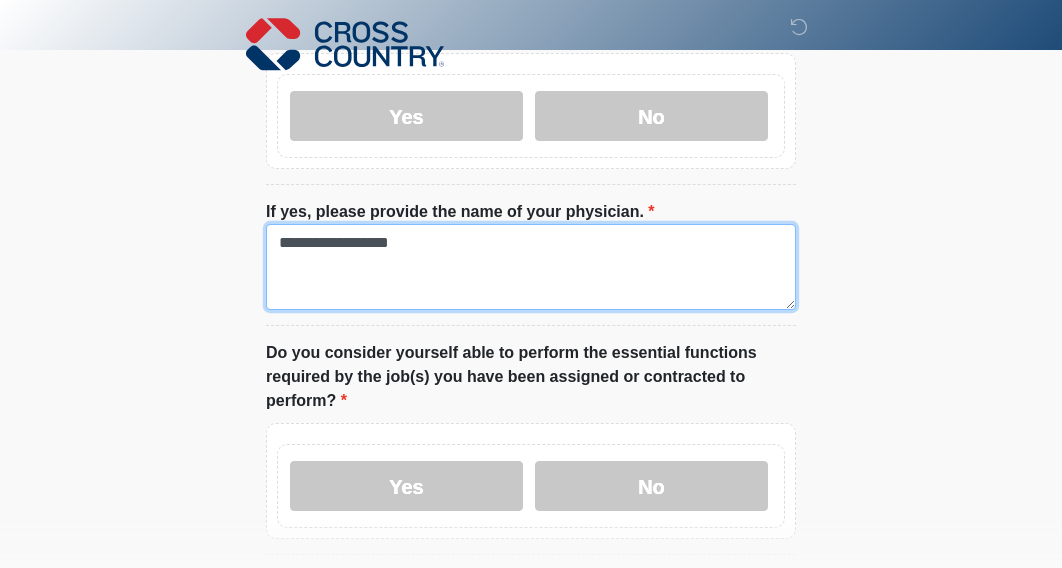 scroll, scrollTop: 1000, scrollLeft: 0, axis: vertical 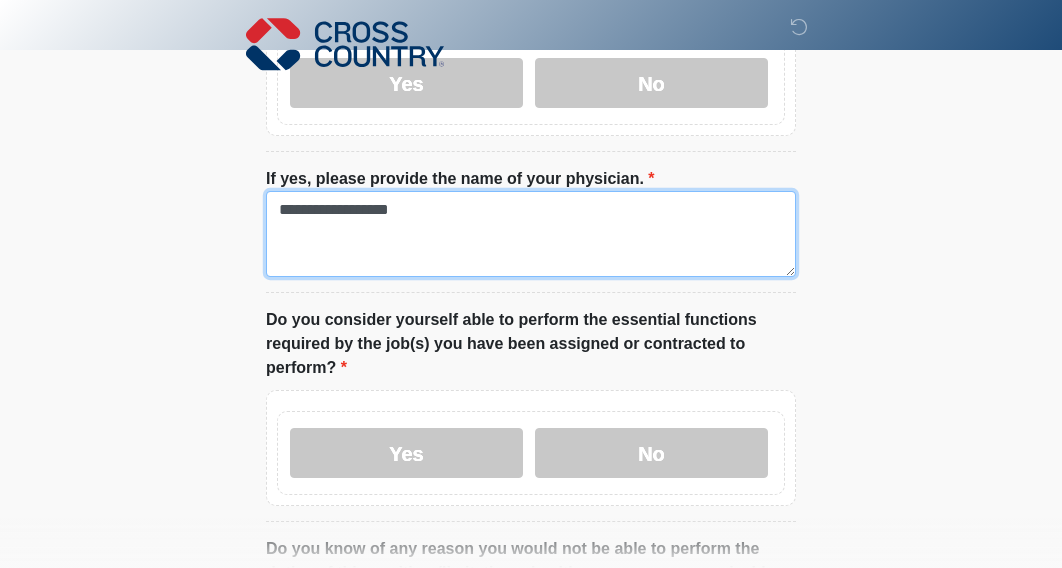 type on "**********" 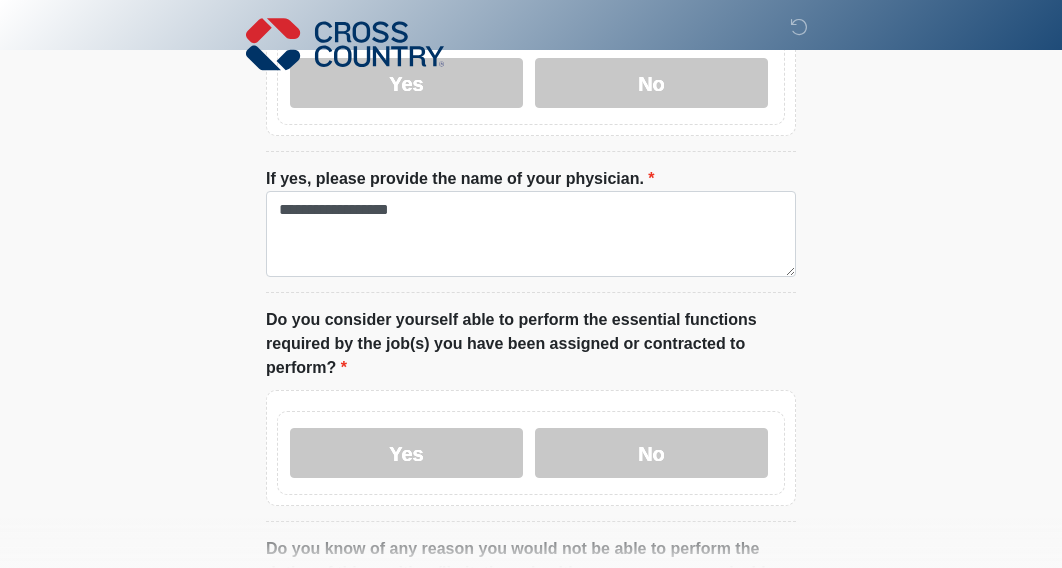 click on "Do you consider yourself able to perform the essential functions required by the job(s) you have been assigned or contracted to perform?" at bounding box center [531, 344] 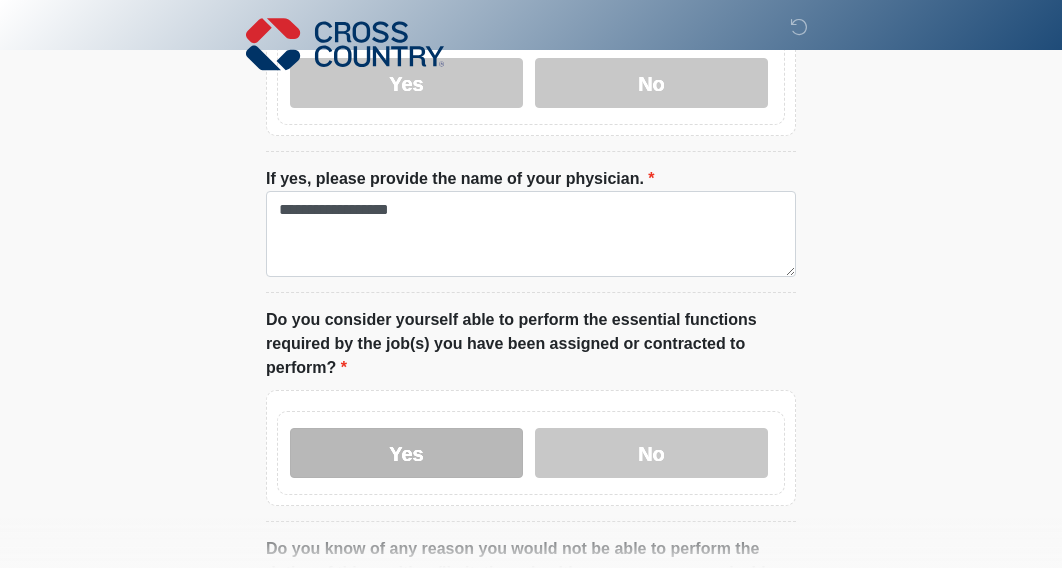 click on "Yes" at bounding box center (406, 453) 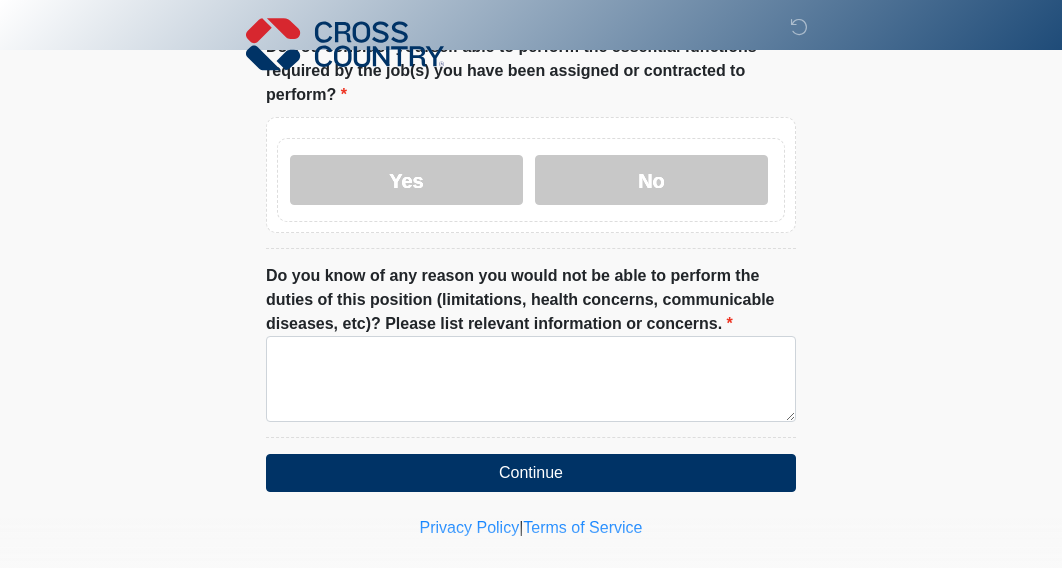 scroll, scrollTop: 1286, scrollLeft: 0, axis: vertical 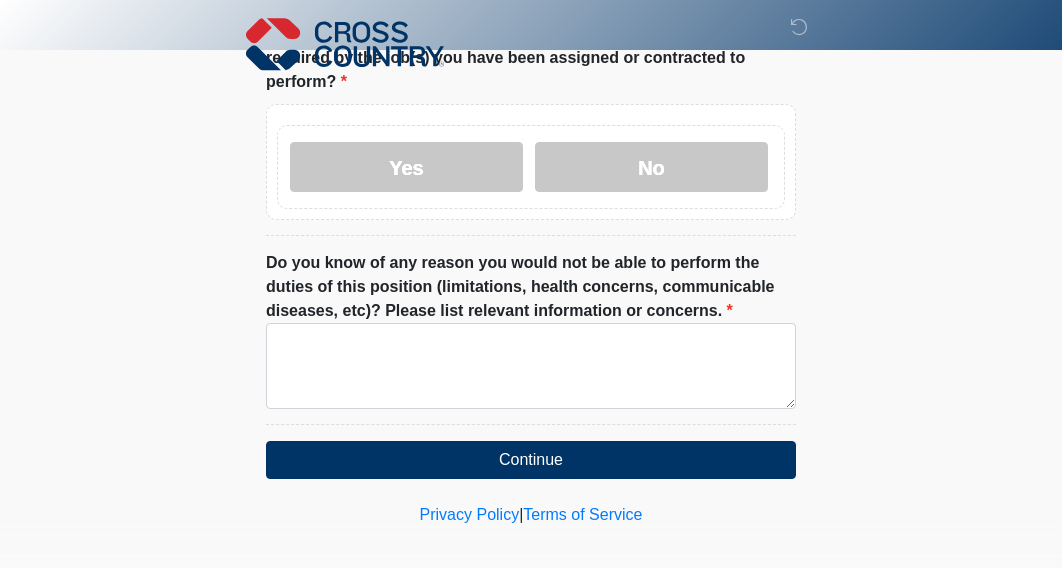 click on "‎ ‎ ‎
Medical History Questions
Please answer all questions with honesty and accuracy.
Please connect to Wi-Fi now   Provide us with your contact info  Answer some questions about your medical history  Complete a video call with one of our providers
Cross Country
This is the beginning of your virtual Health Assessment.   ﻿﻿﻿﻿﻿﻿To begin, ﻿﻿﻿﻿﻿﻿﻿﻿﻿﻿﻿﻿﻿﻿﻿﻿﻿﻿ press the continue button below and answer all questions with honesty.
Continue
Please be sure your device is connected to a Wi-Fi Network for quicker service. Otherwise, you may experience connectivity issues with your provider and cause unnecessary delays  ." at bounding box center (531, -1002) 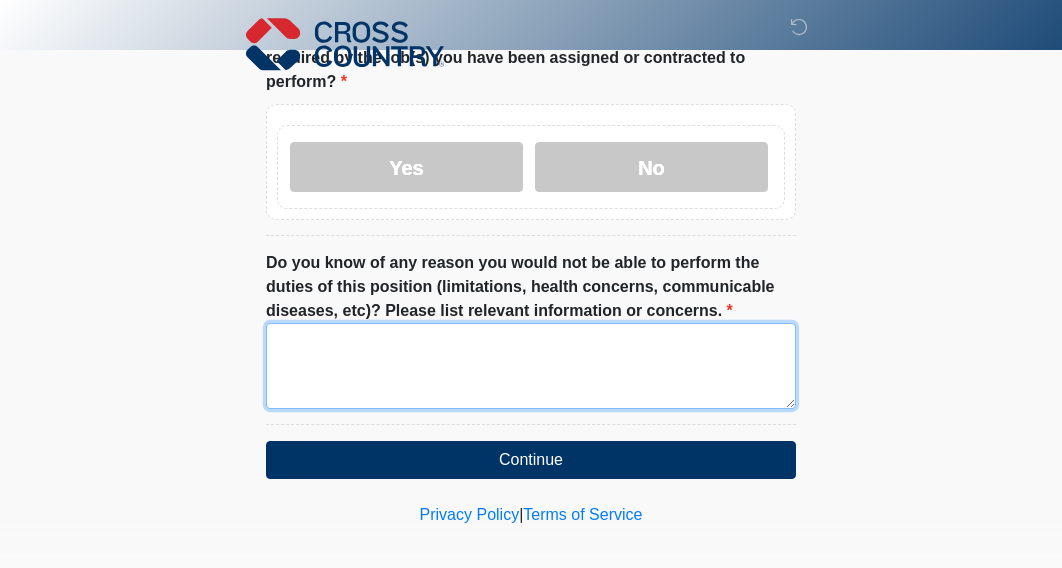 click on "Do you know of any reason you would not be able to perform the duties of this position (limitations, health concerns, communicable diseases, etc)?  Please list relevant information or concerns." at bounding box center (531, 366) 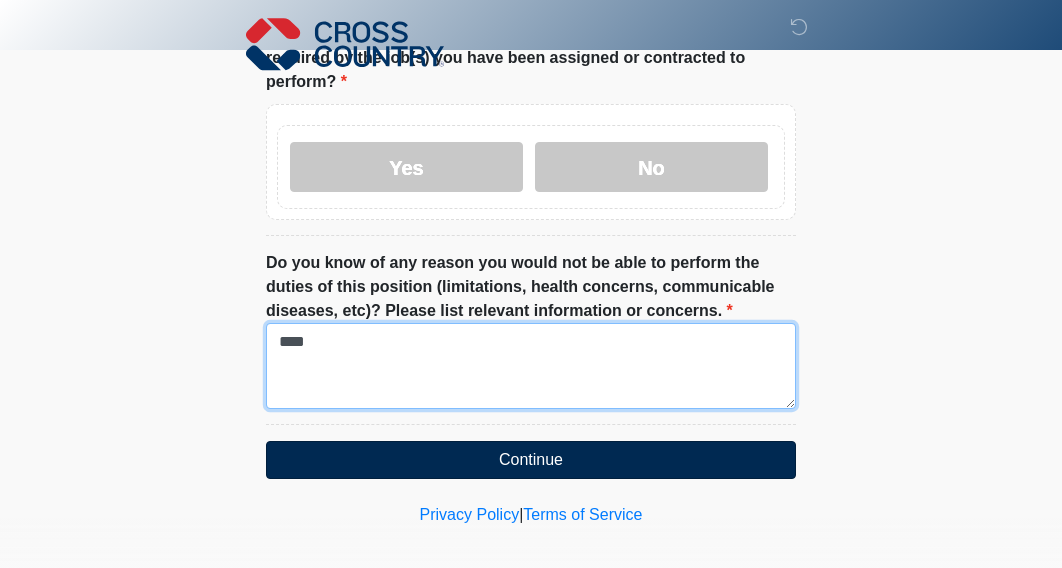 type on "****" 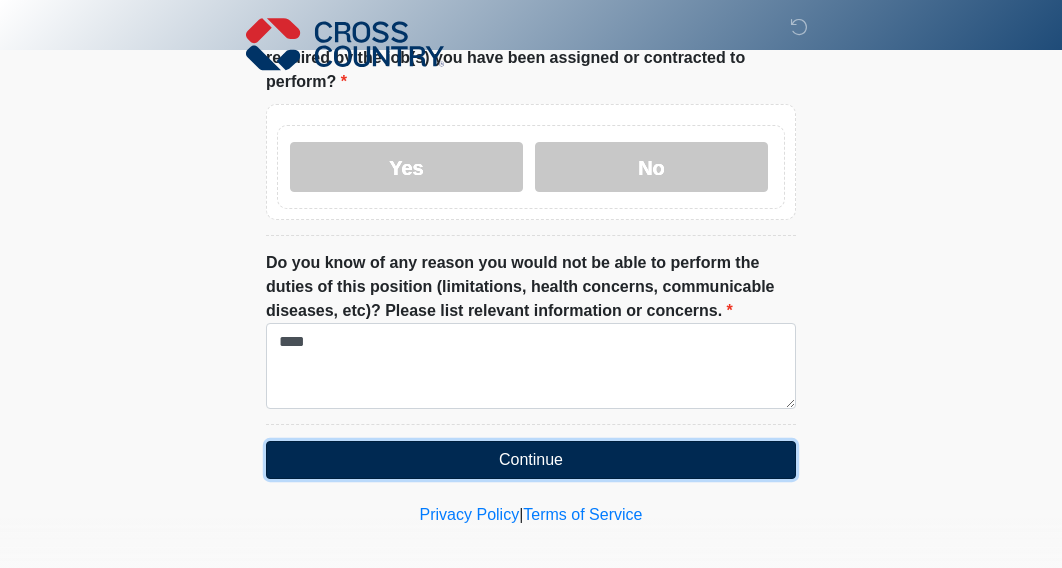 click on "Continue" at bounding box center (531, 460) 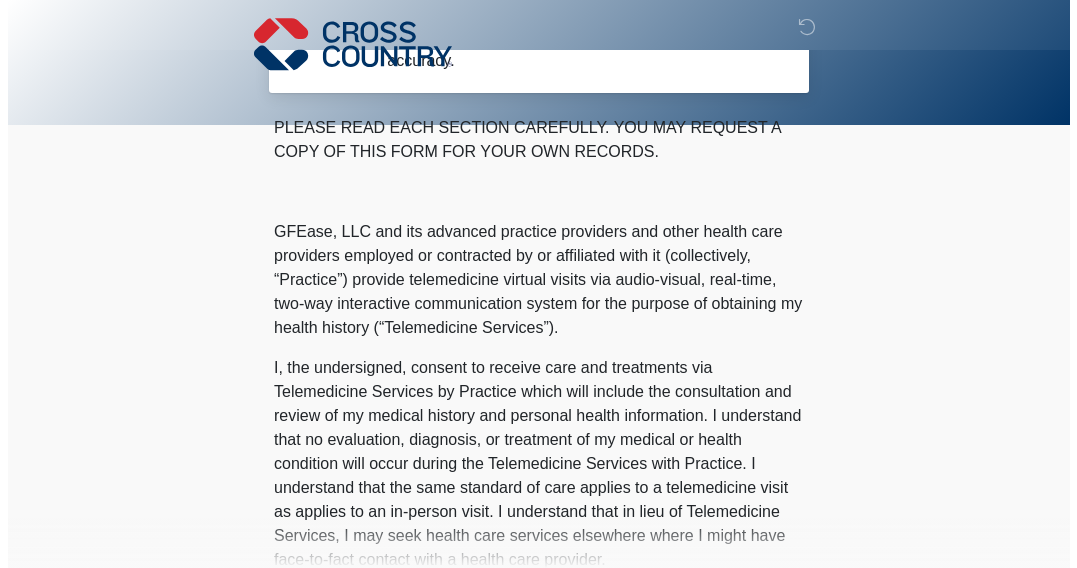 scroll, scrollTop: 0, scrollLeft: 0, axis: both 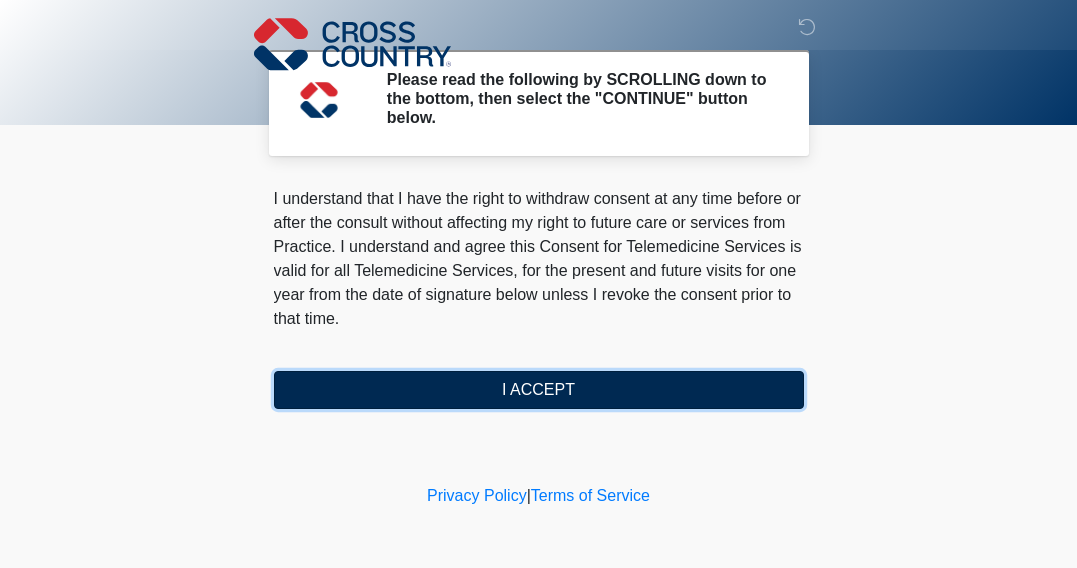 click on "I ACCEPT" at bounding box center (539, 390) 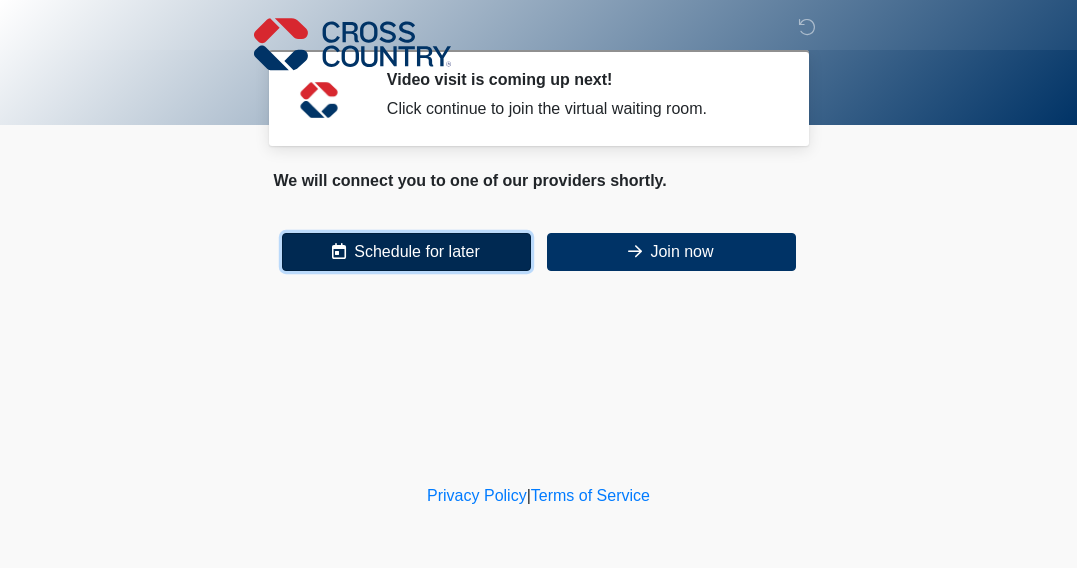click on "Schedule for later" at bounding box center (406, 252) 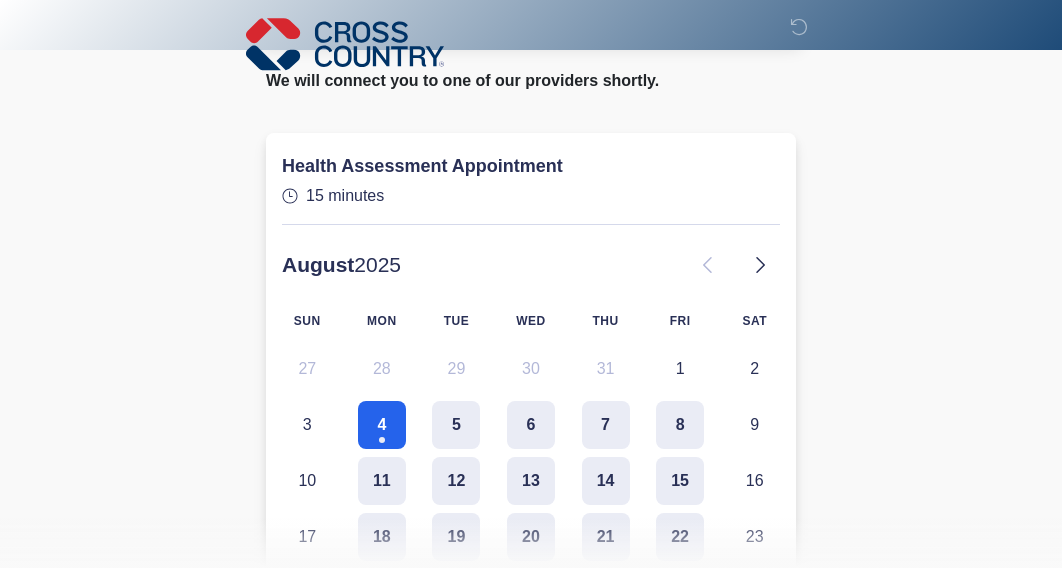 scroll, scrollTop: 200, scrollLeft: 0, axis: vertical 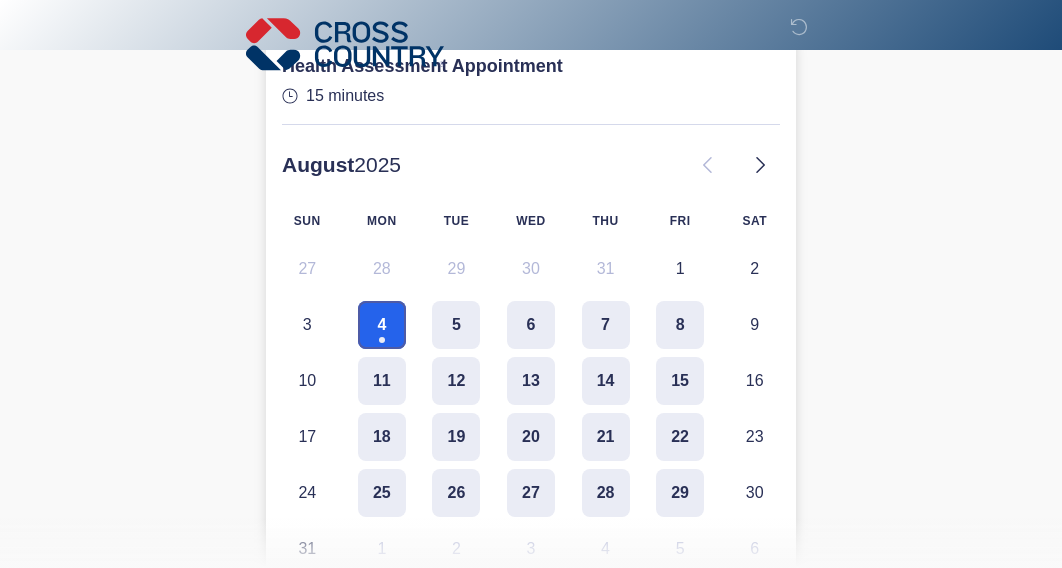 click on "4" at bounding box center (382, 325) 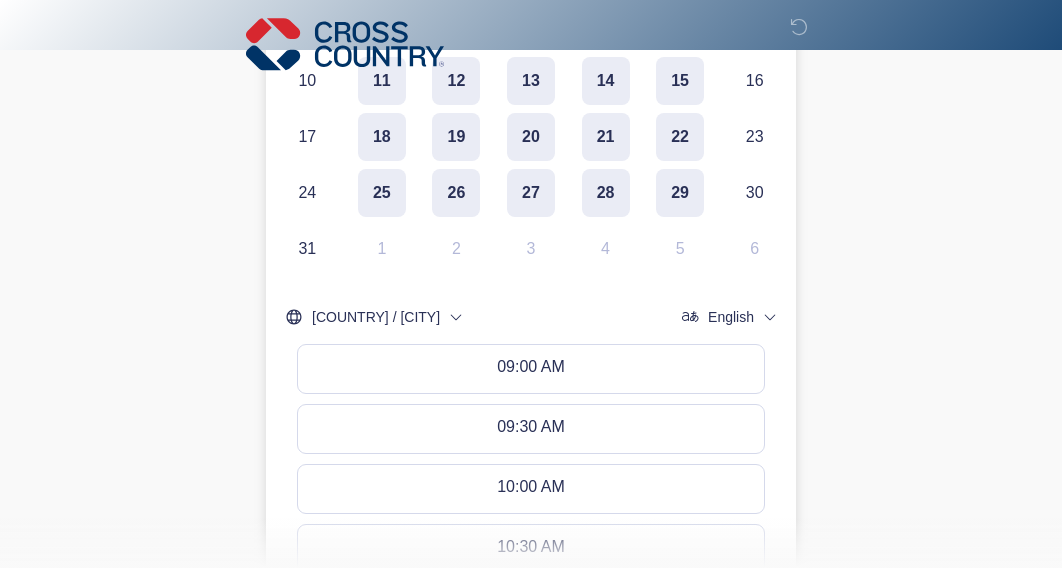 scroll, scrollTop: 600, scrollLeft: 0, axis: vertical 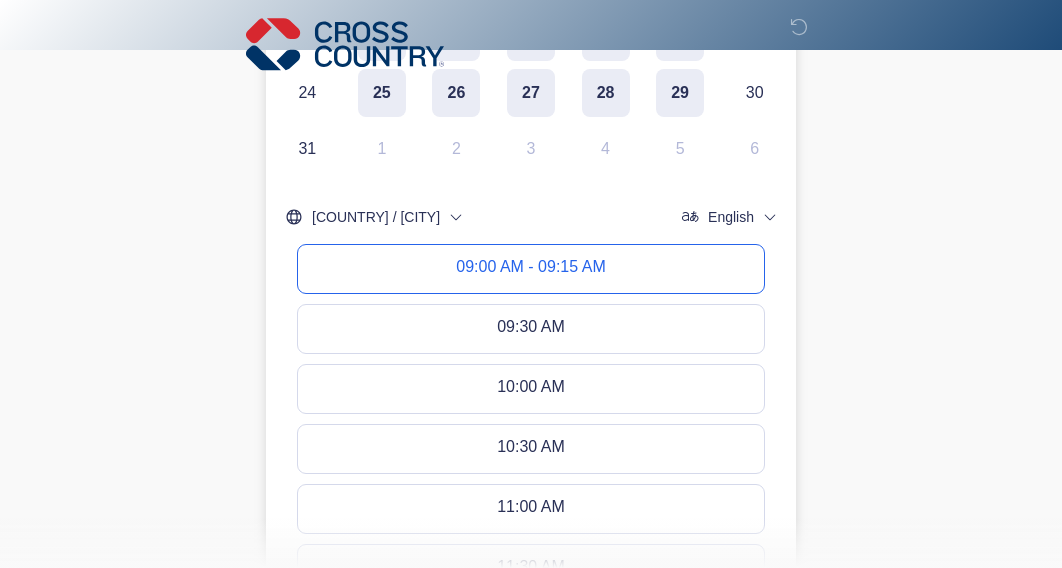 click on "09:00 AM - 09:15 AM" at bounding box center (530, 269) 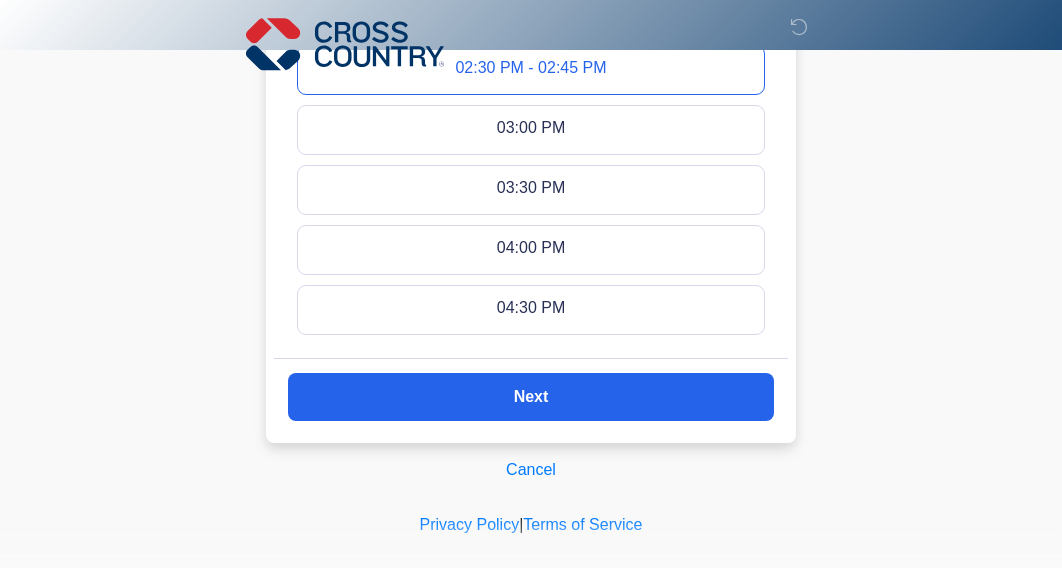 scroll, scrollTop: 1485, scrollLeft: 0, axis: vertical 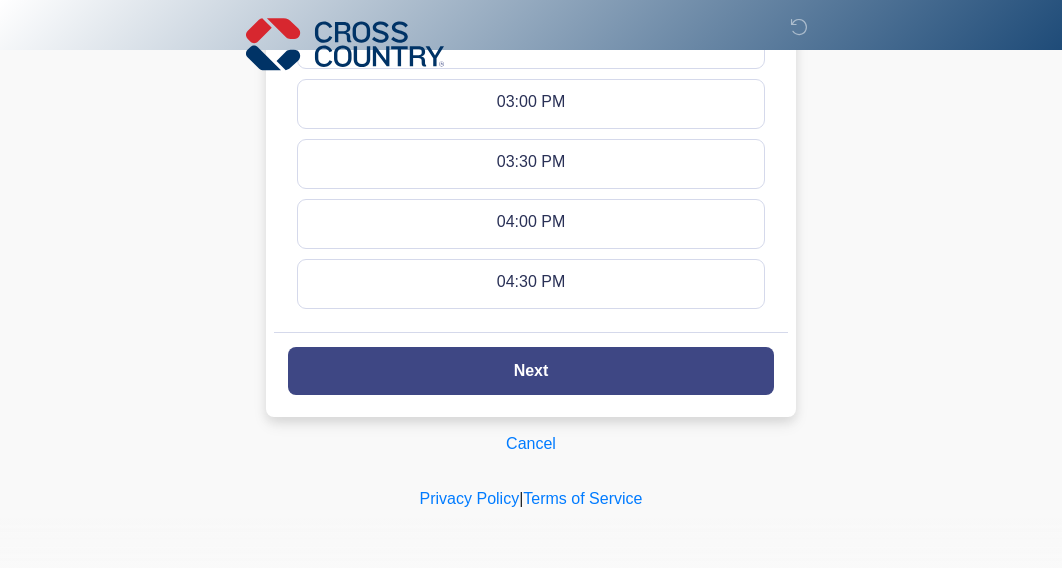 click on "Next" 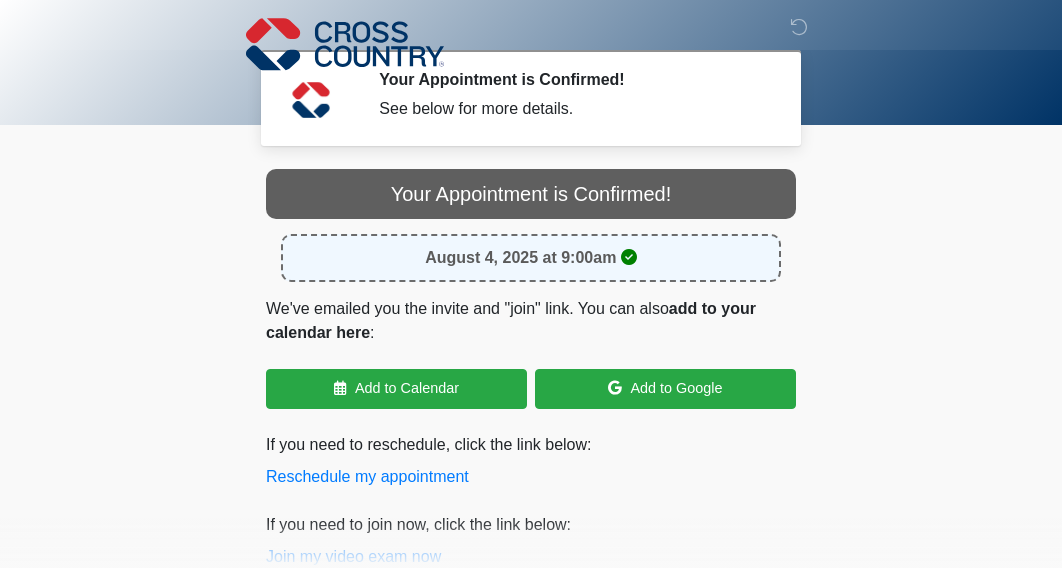 scroll, scrollTop: 125, scrollLeft: 0, axis: vertical 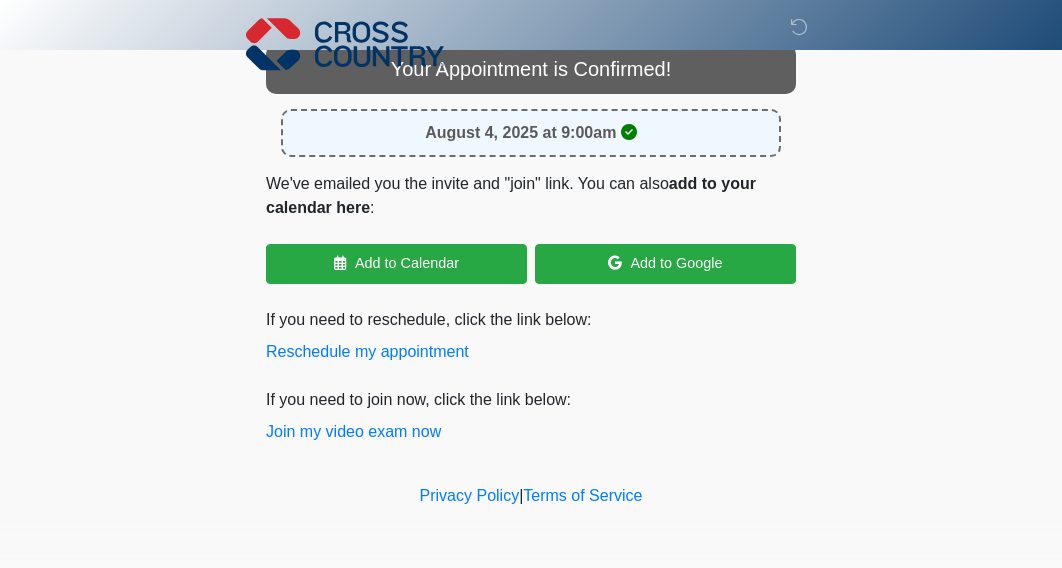 click on "August 4, 2025 at 9:00am" at bounding box center (531, 159) 